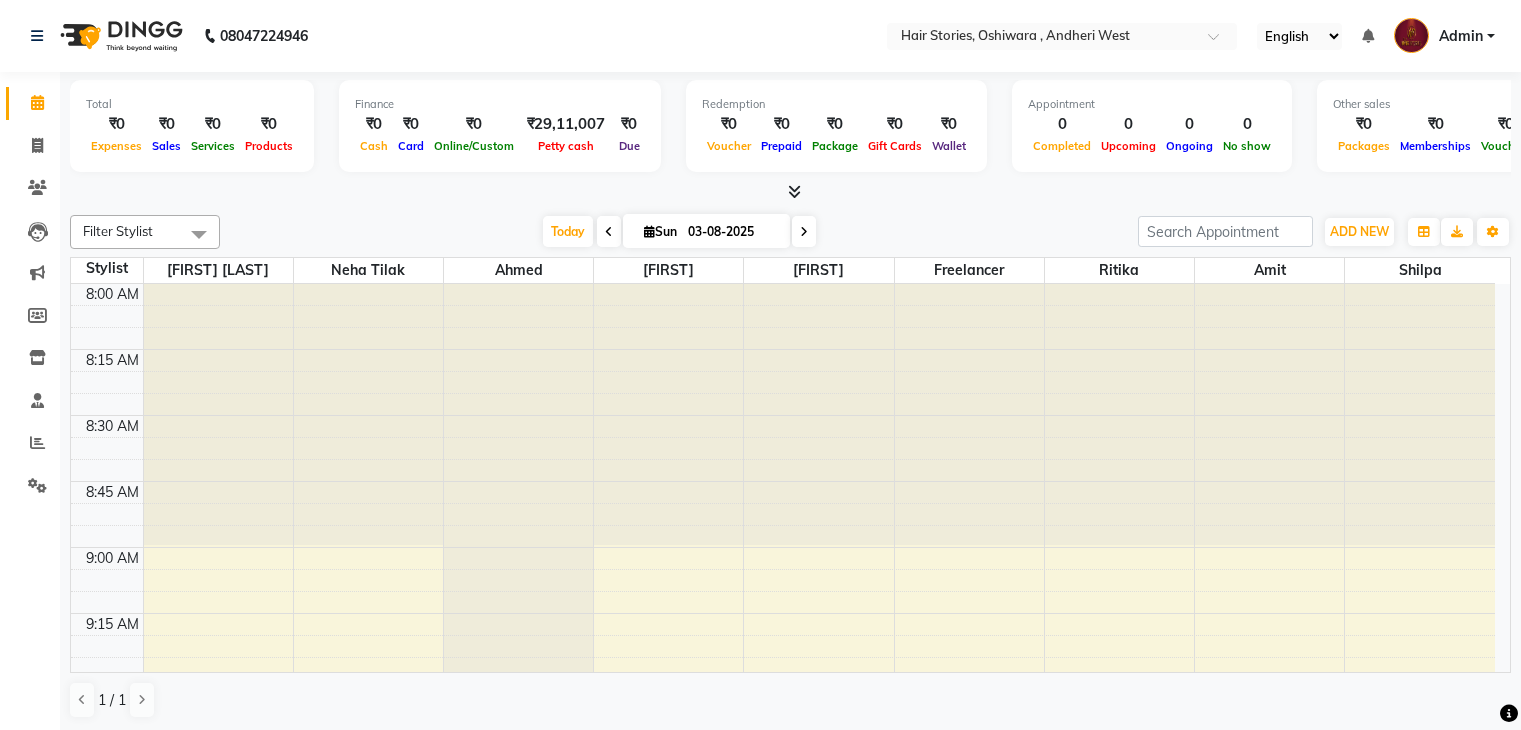 scroll, scrollTop: 0, scrollLeft: 0, axis: both 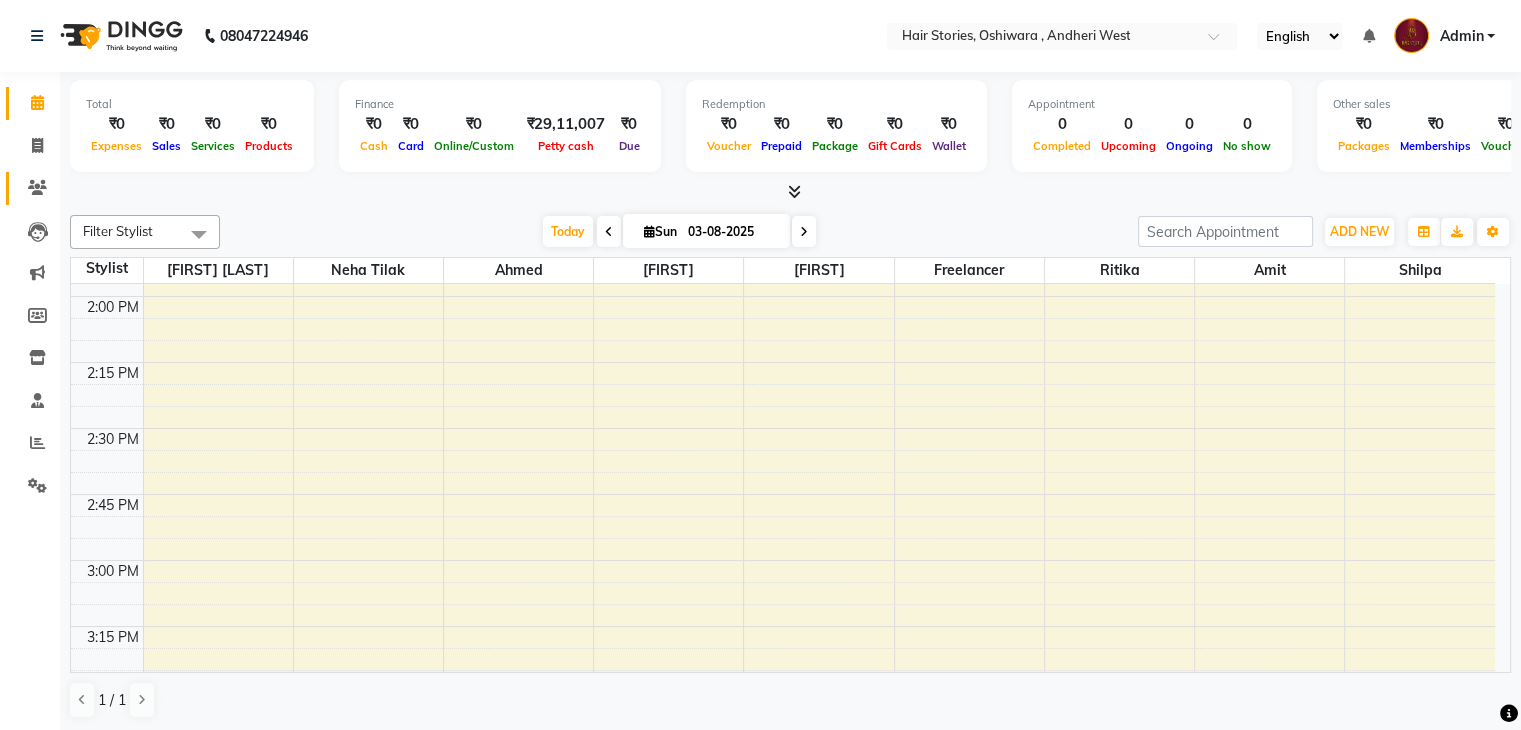 drag, startPoint x: 0, startPoint y: 0, endPoint x: 27, endPoint y: 190, distance: 191.90883 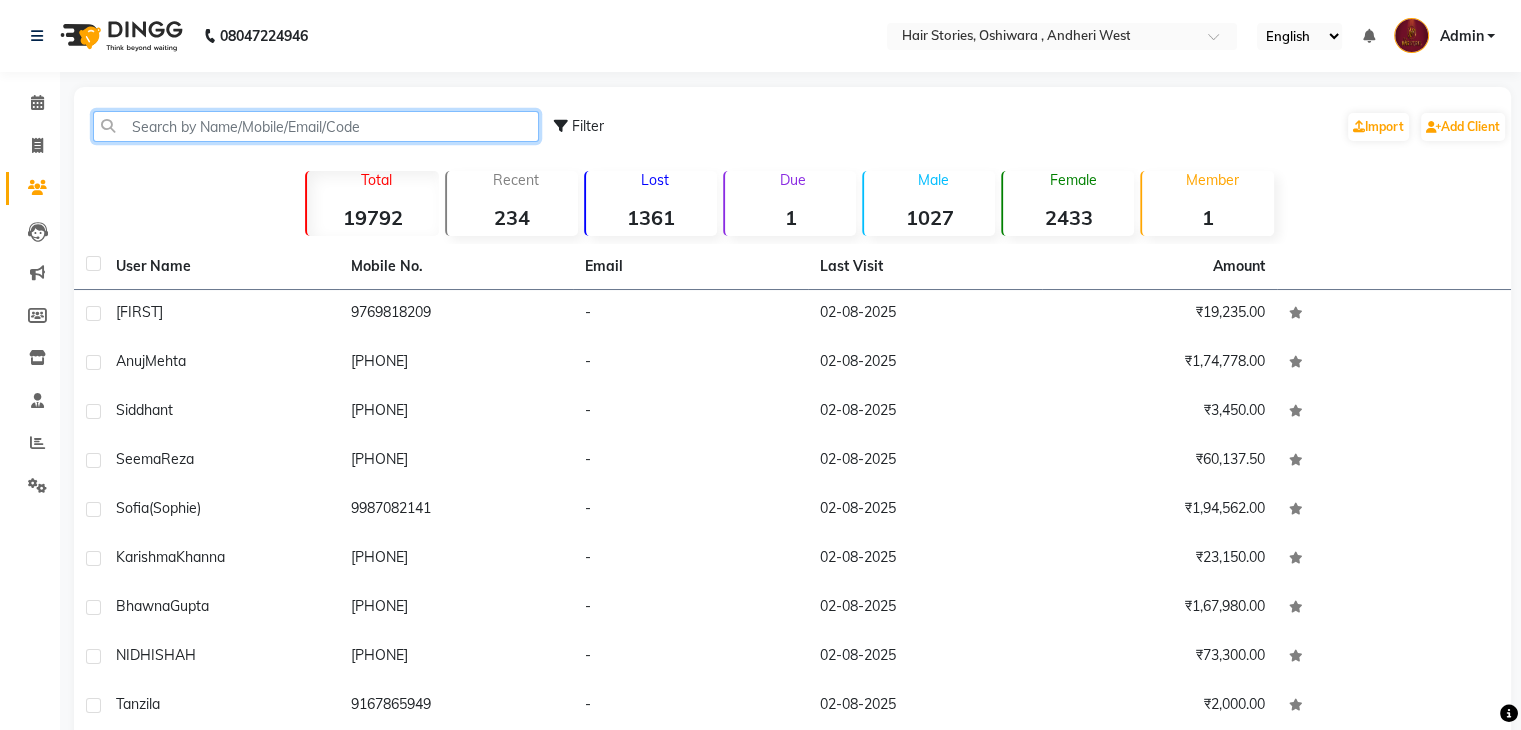 click 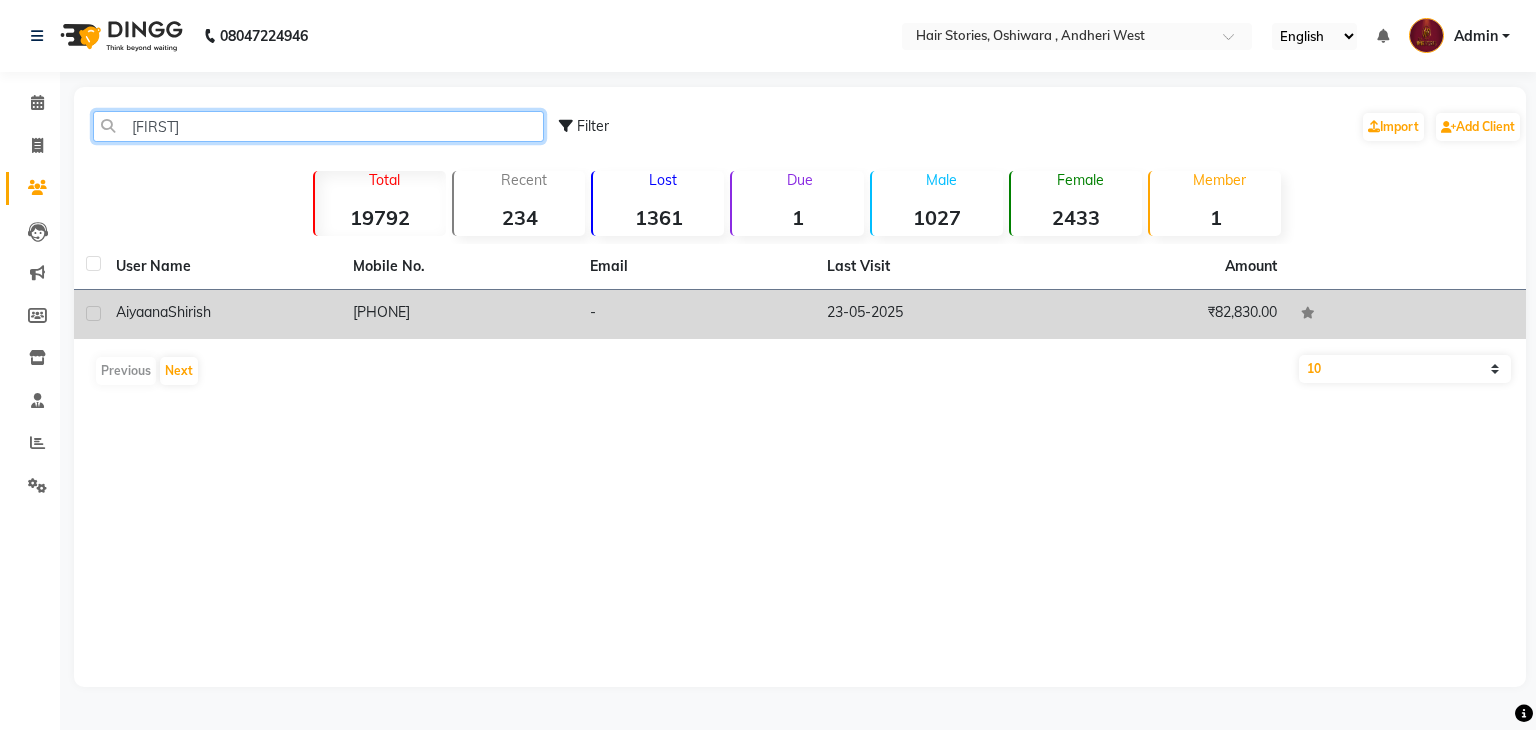 type on "[FIRST]" 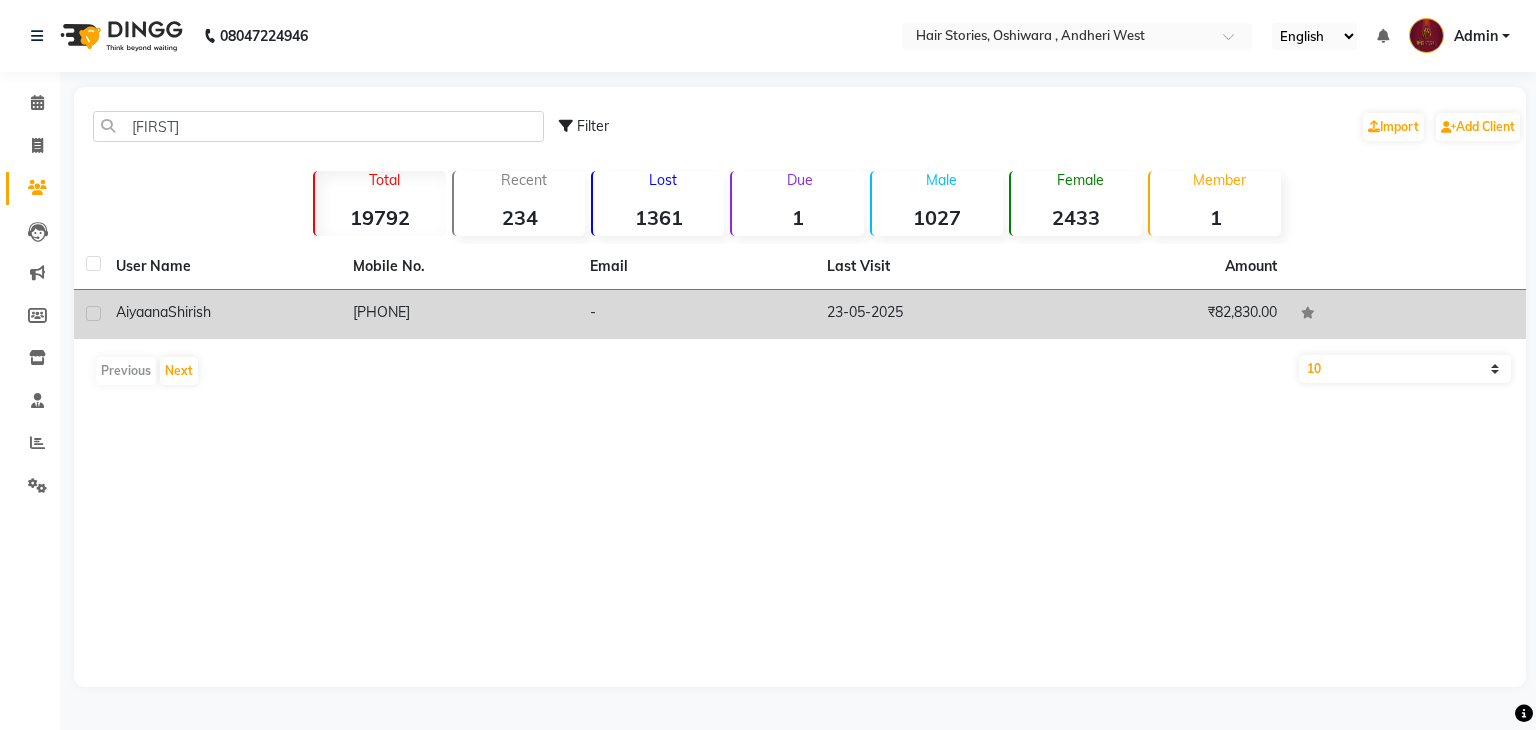 click on "Shirish" 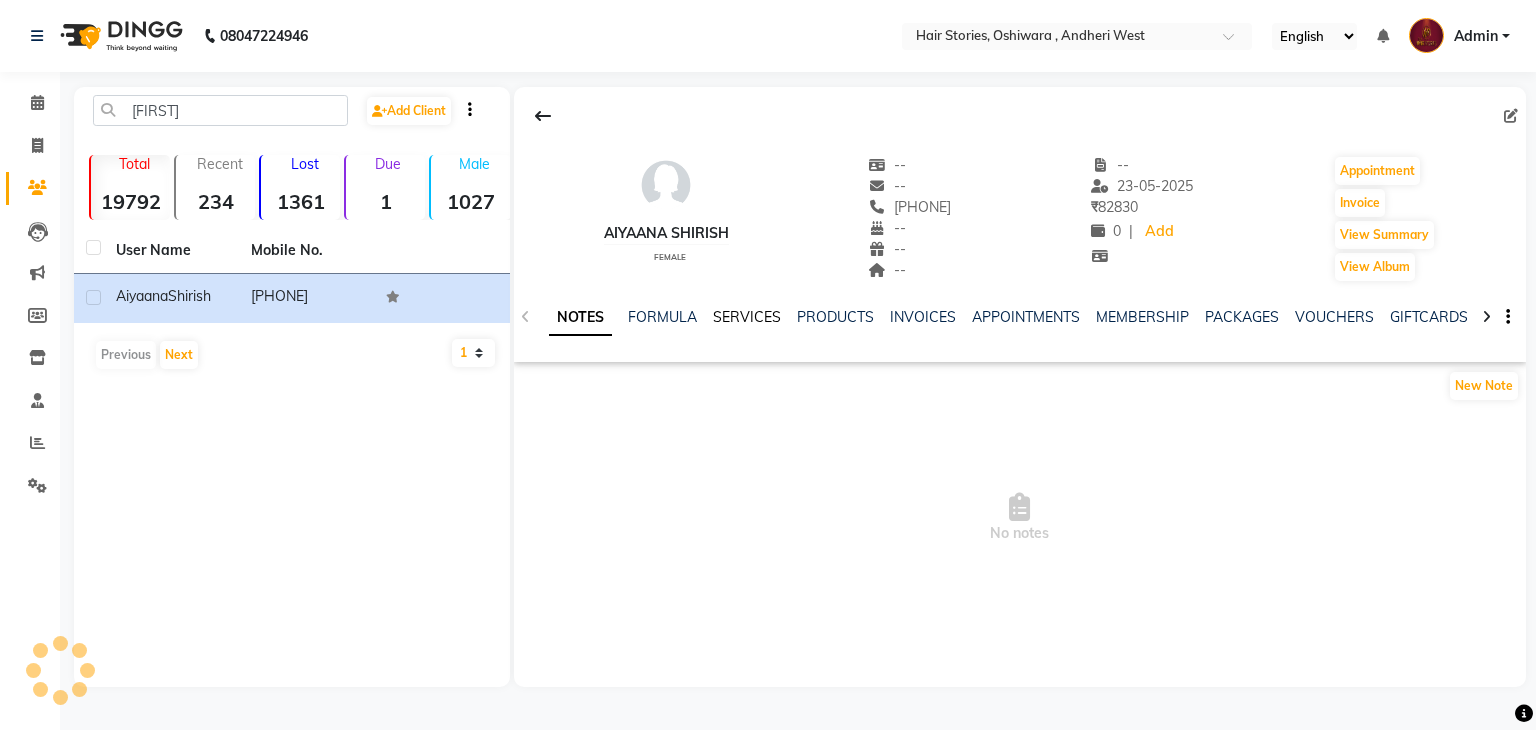 click on "SERVICES" 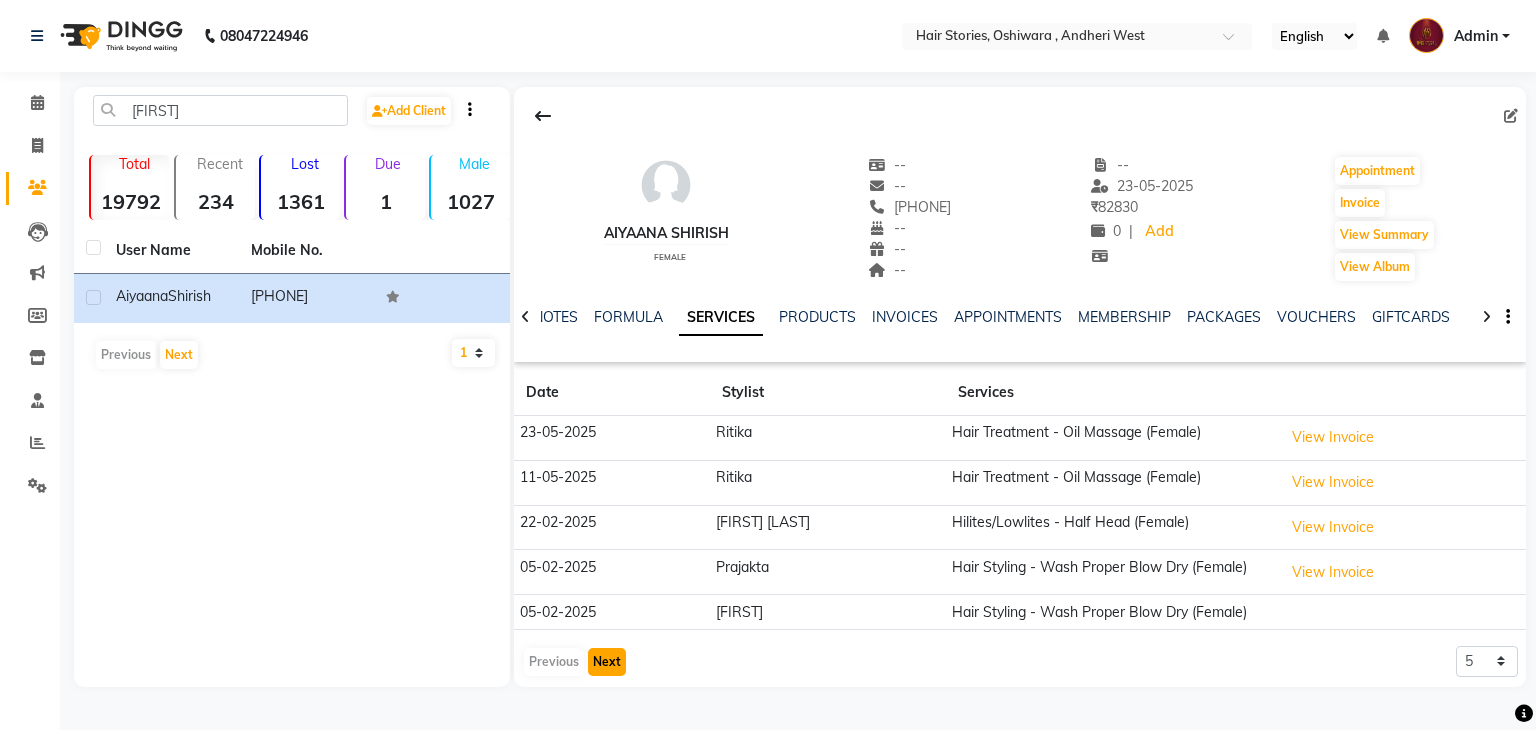 click on "Next" 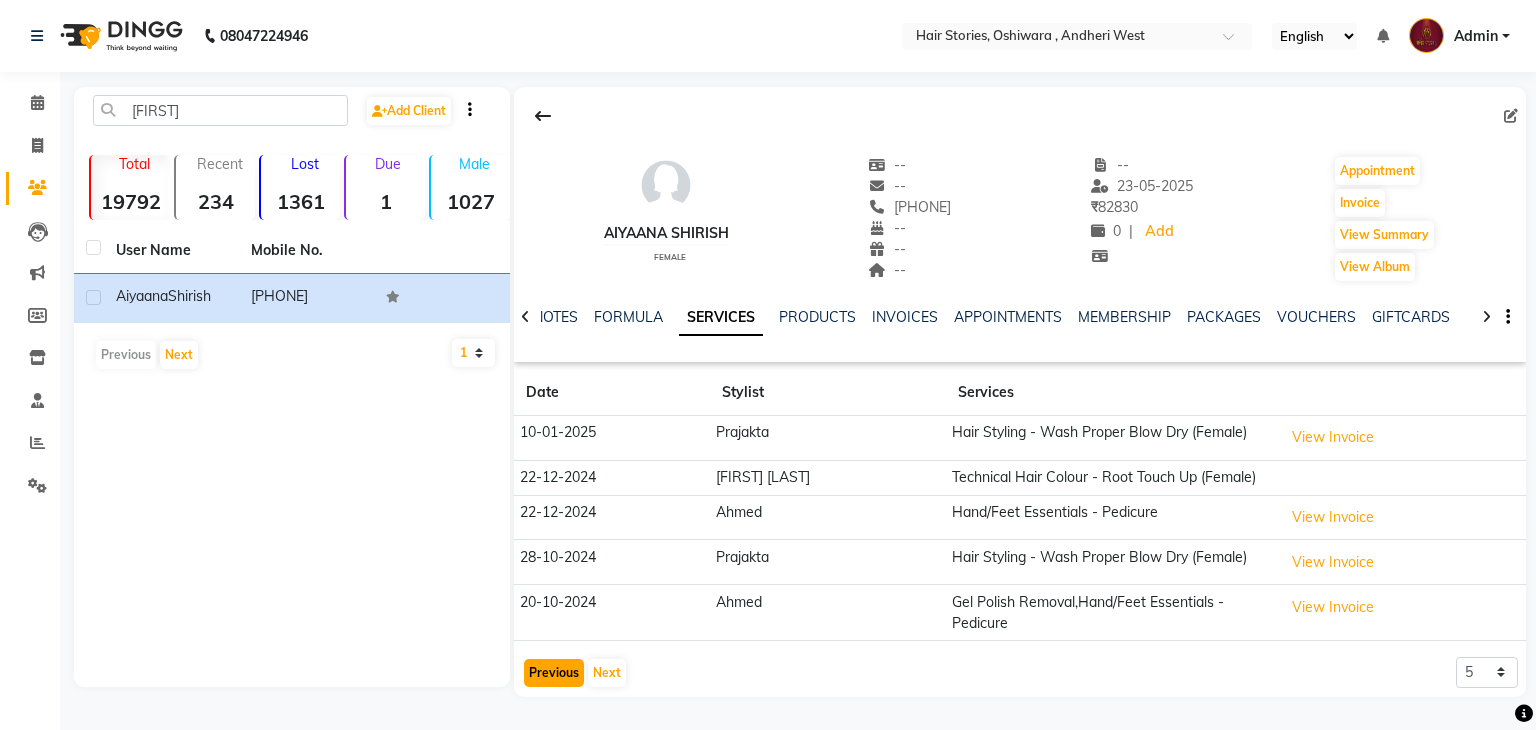 click on "Previous" 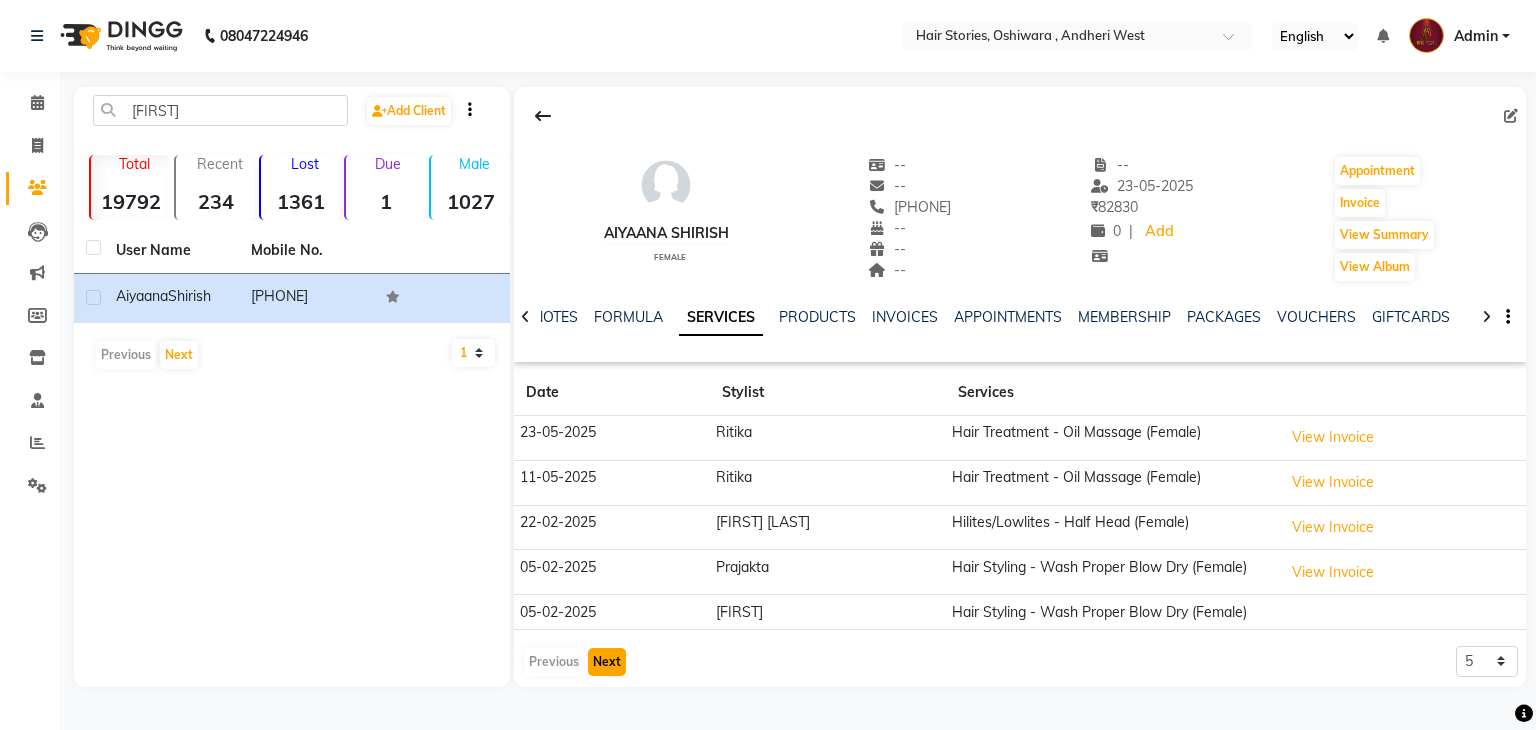 click on "Next" 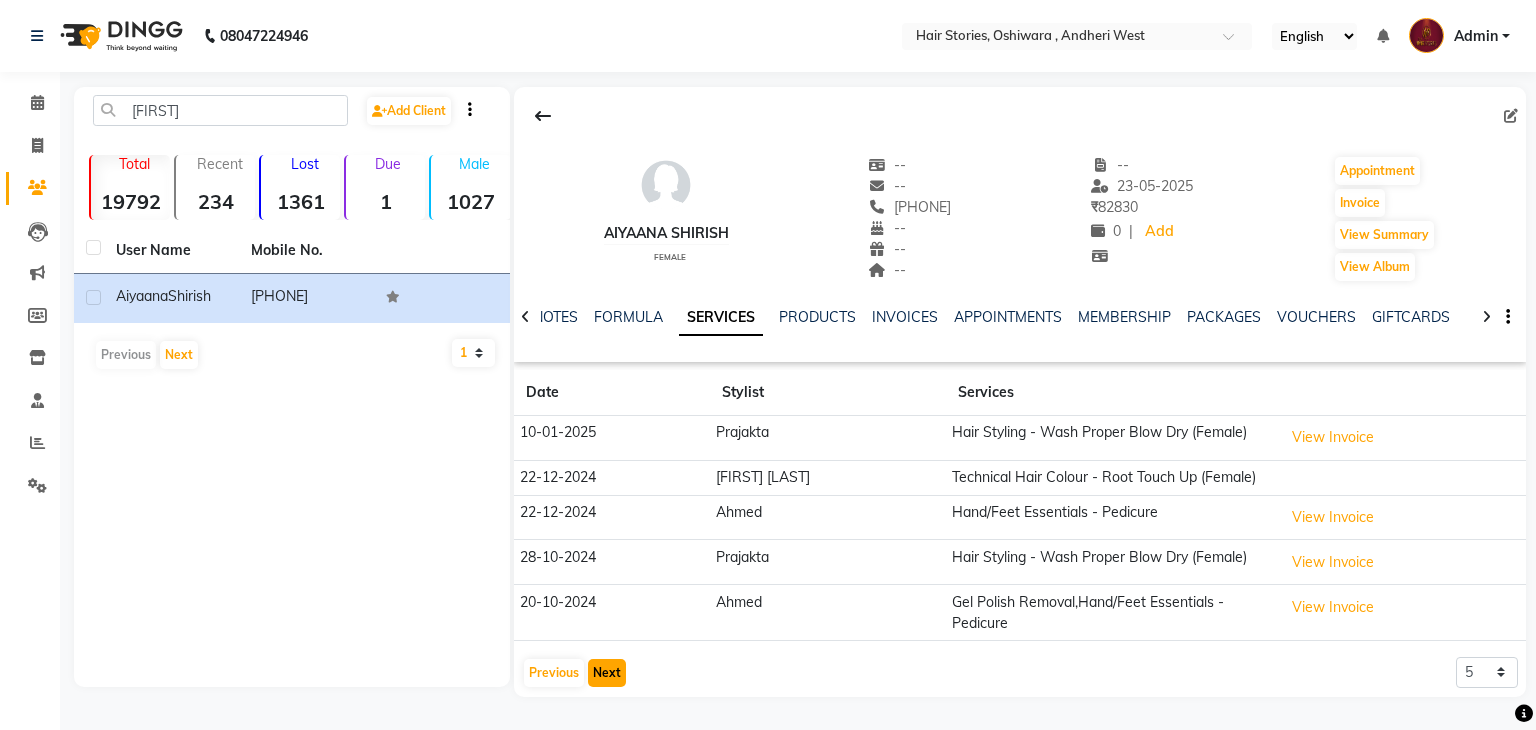click on "Next" 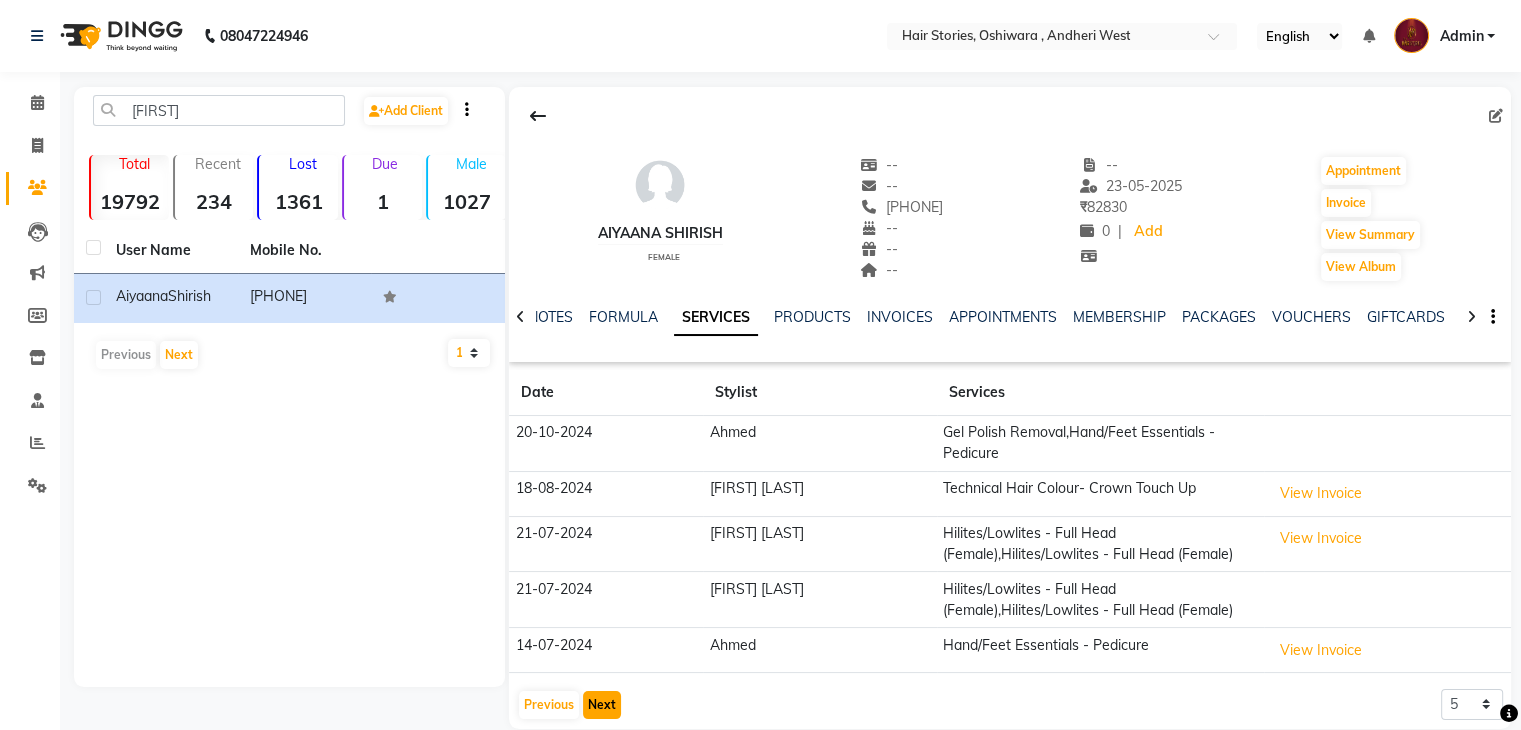 click on "Next" 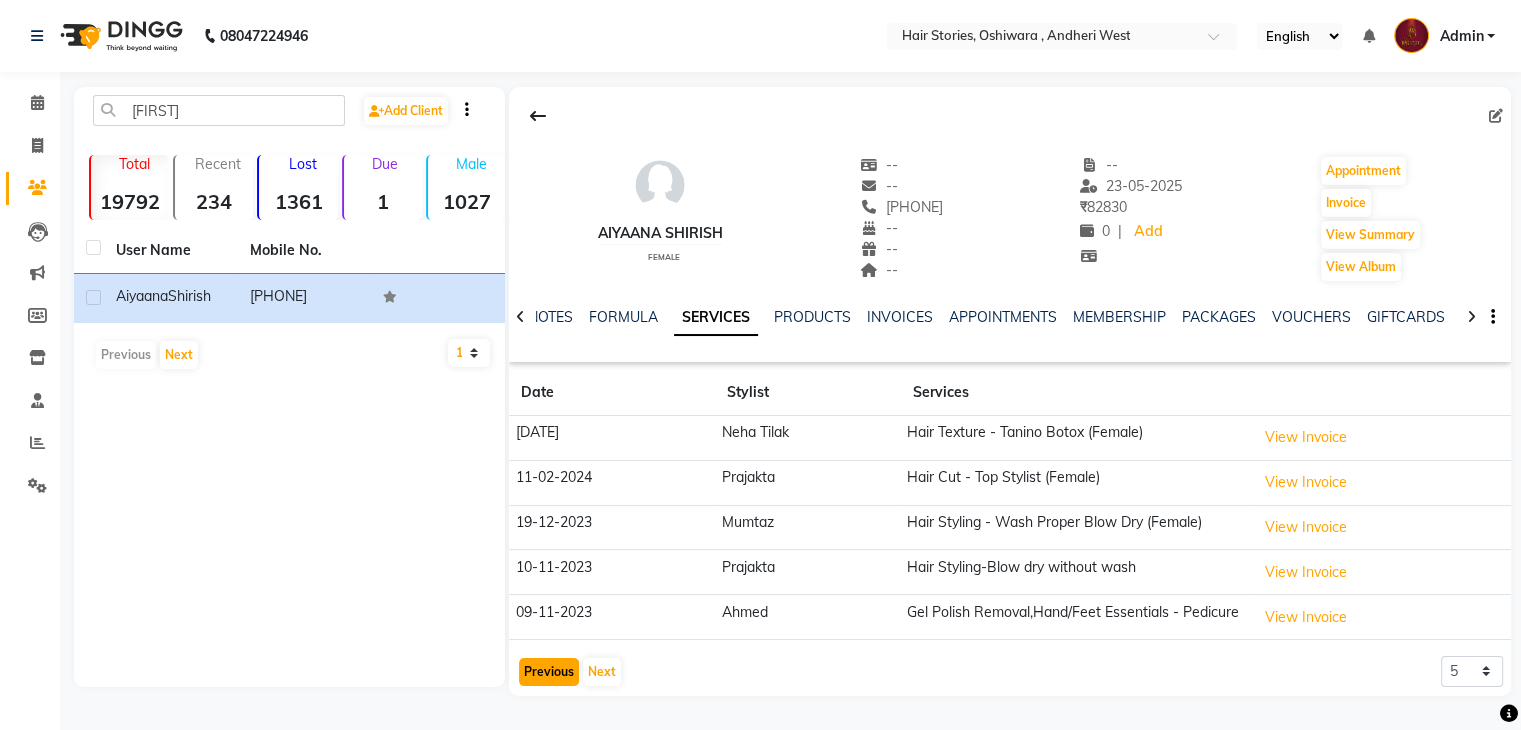 click on "Previous" 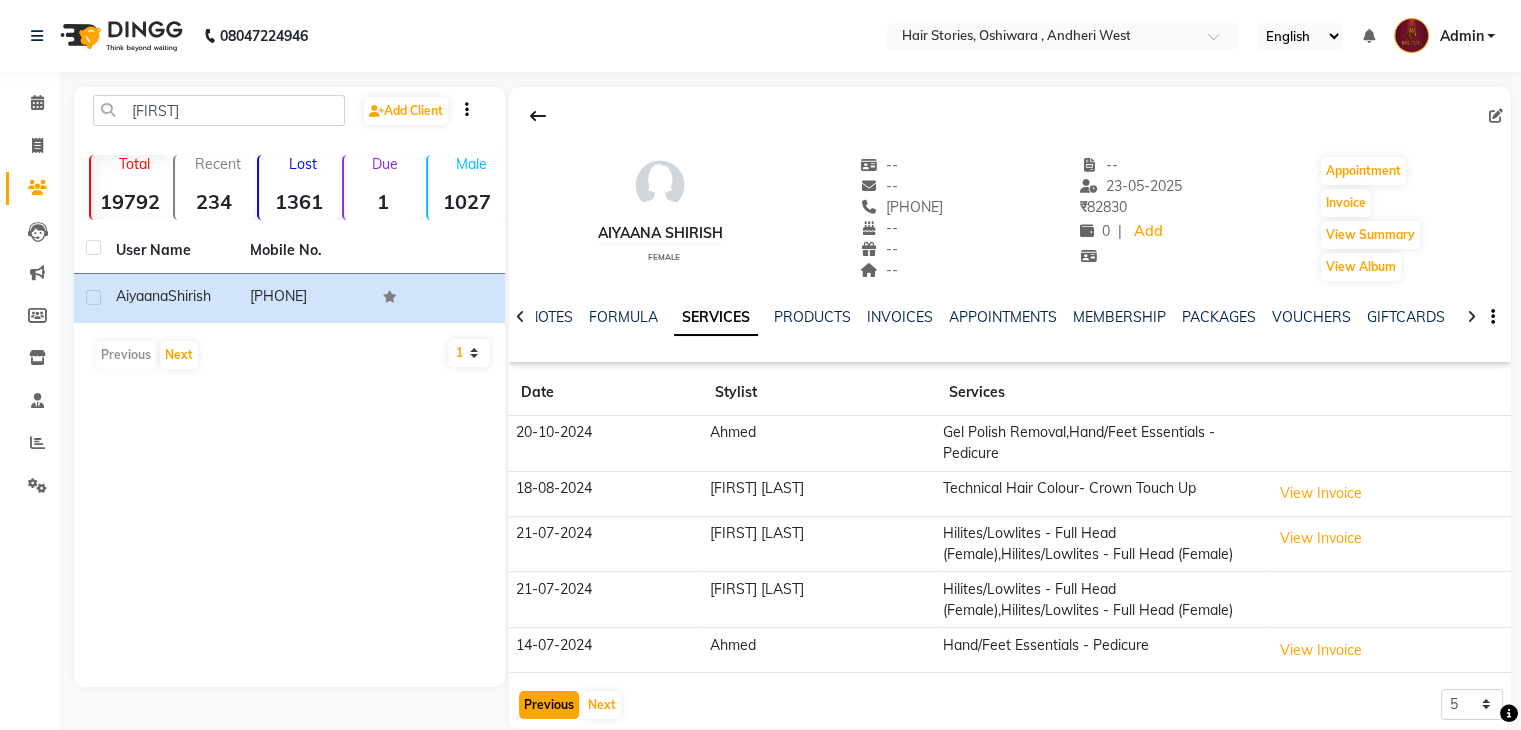 click on "Previous" 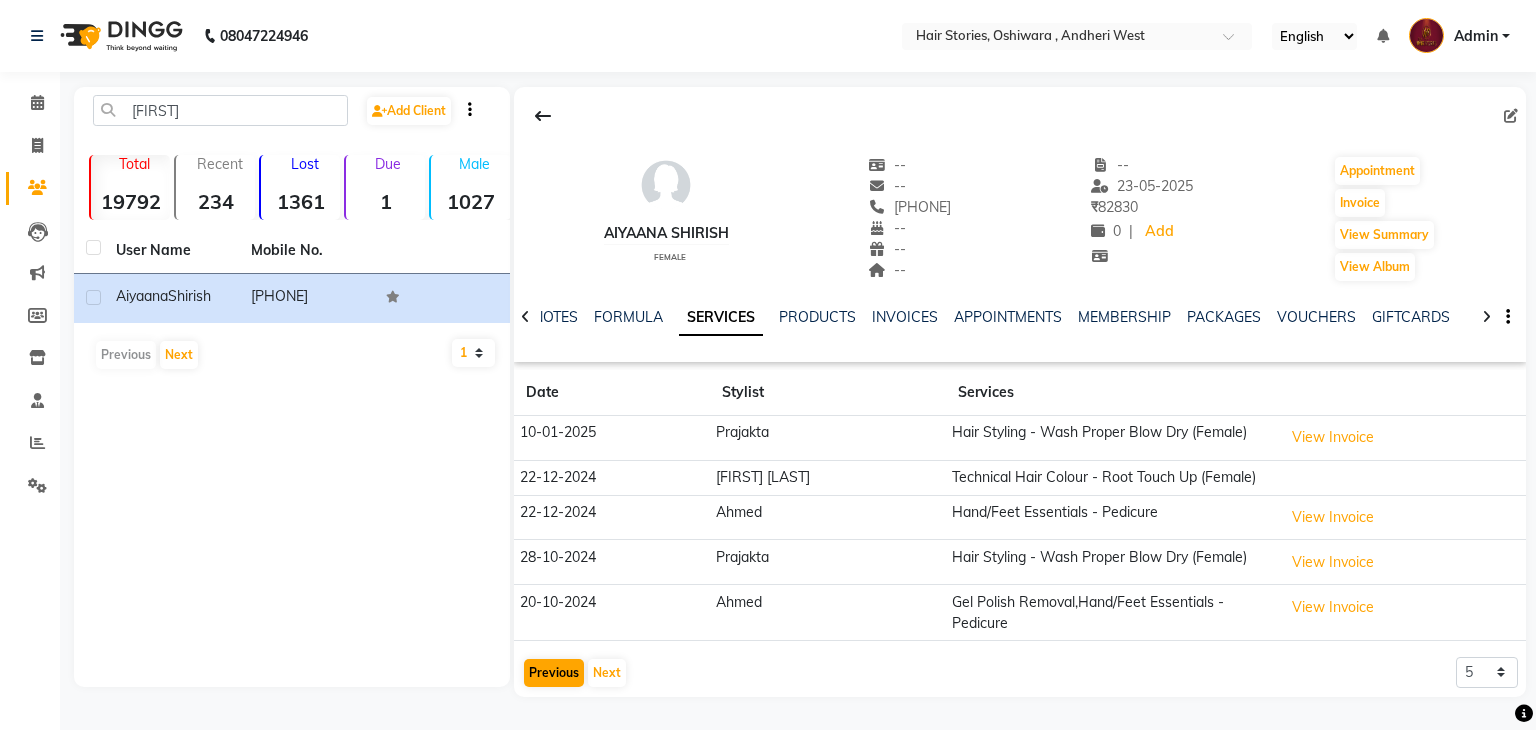 click on "8:00 AM 8:15 AM 8:30 AM 8:45 AM 9:00 AM 9:15 AM 9:30 AM 9:45 AM 10:00 AM 10:15 AM 10:30 AM 10:45 AM 11:00 AM 11:15 AM 11:30 AM 11:45 AM 12:00 PM 12:15 PM 12:30 PM 12:45 PM 1:00 PM 1:15 PM 1:30 PM 1:45 PM 2:00 PM 2:15 PM 2:30 PM 2:45 PM 3:00 PM 3:15 PM 3:30 PM 3:45 PM 4:00 PM 4:15 PM 4:30 PM 4:45 PM 5:00 PM 5:15 PM 5:30 PM 5:45 PM 6:00 PM 6:15 PM 6:30 PM 6:45 PM 7:00 PM 7:15 PM 7:30 PM 7:45 PM 8:00 PM 8:15 PM 8:30 PM 8:45 PM 9:00 PM 9:15 PM 9:30 PM 9:45 PM 10:00 PM 10:15 PM 10:30 PM 10:45 PM" 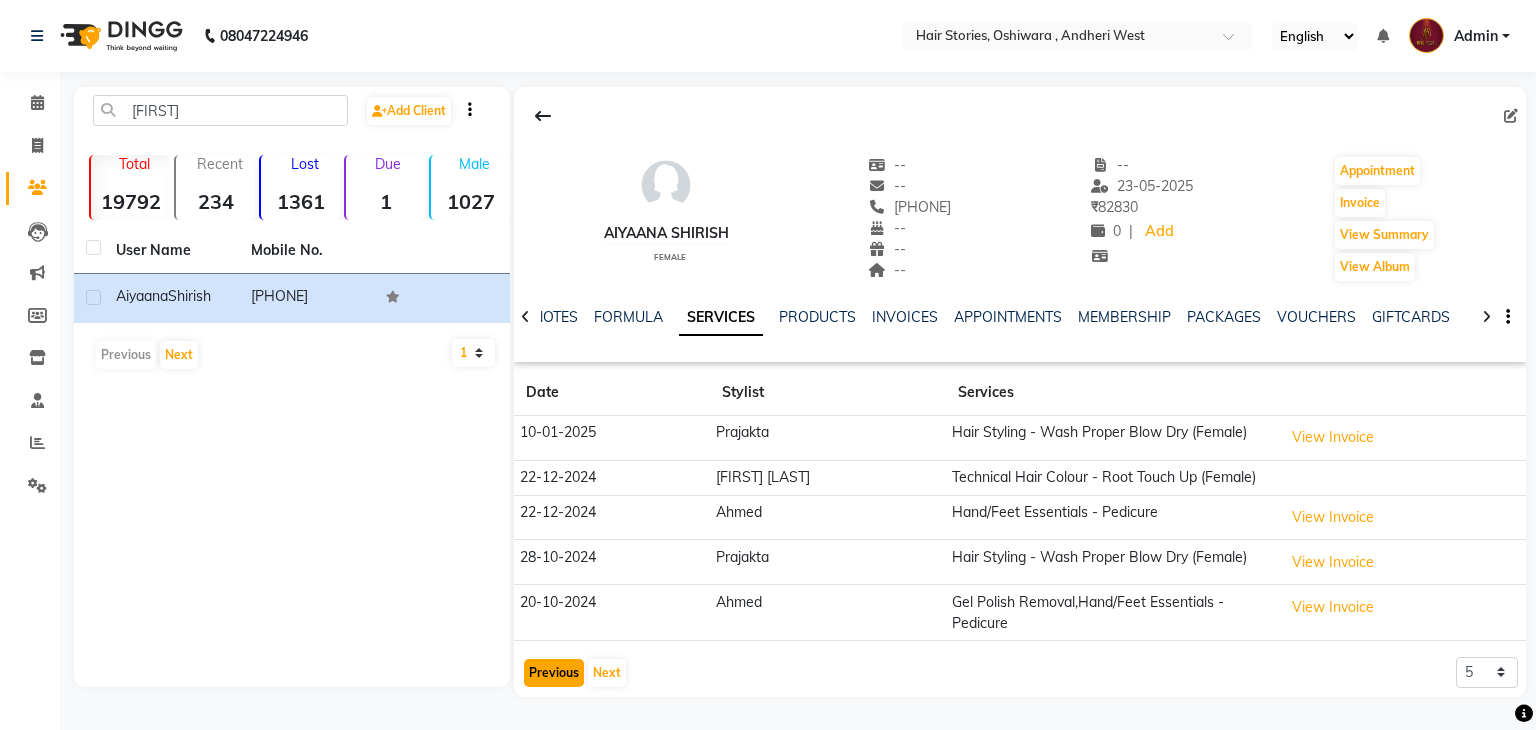 click on "Previous" 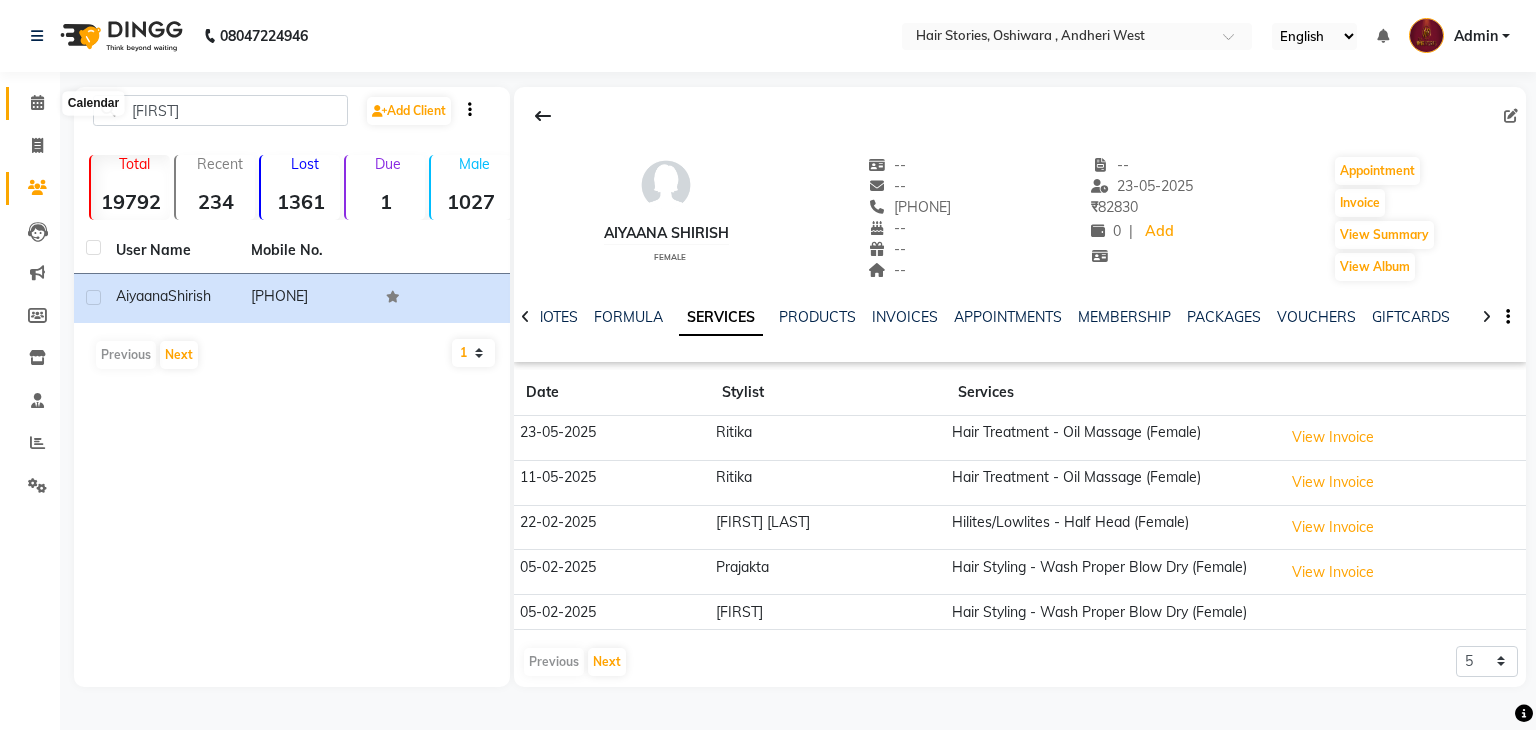 click 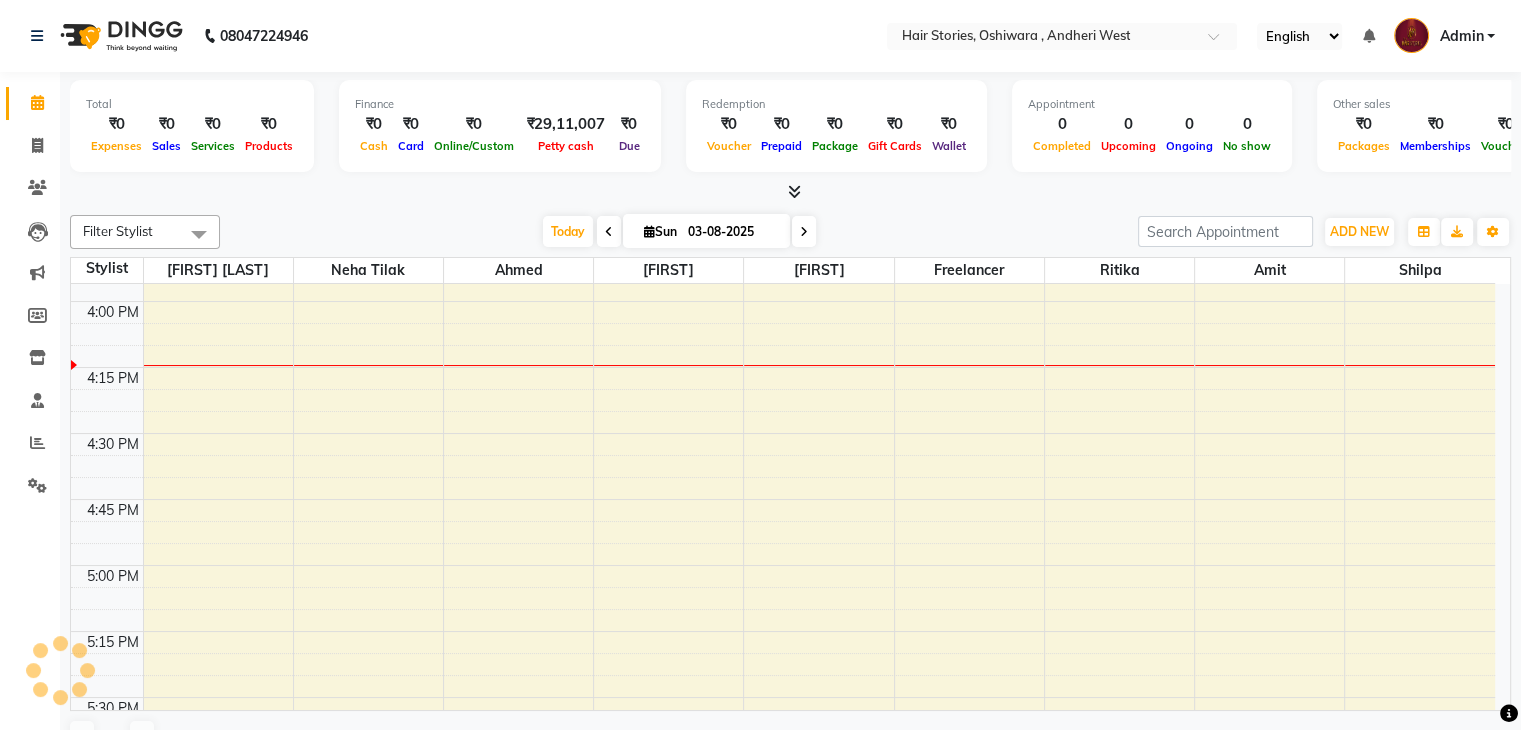 scroll, scrollTop: 0, scrollLeft: 0, axis: both 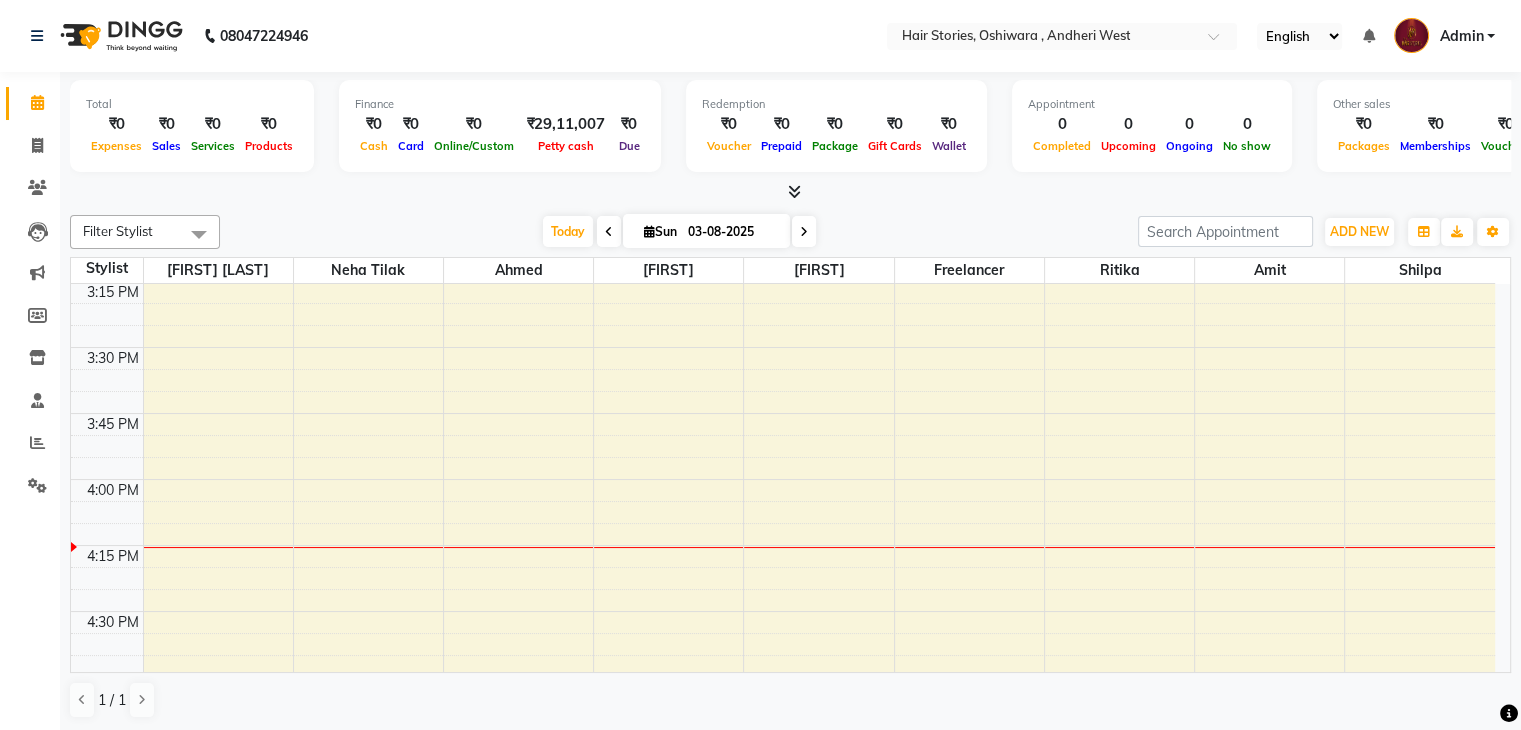 click on "8:00 AM 8:15 AM 8:30 AM 8:45 AM 9:00 AM 9:15 AM 9:30 AM 9:45 AM 10:00 AM 10:15 AM 10:30 AM 10:45 AM 11:00 AM 11:15 AM 11:30 AM 11:45 AM 12:00 PM 12:15 PM 12:30 PM 12:45 PM 1:00 PM 1:15 PM 1:30 PM 1:45 PM 2:00 PM 2:15 PM 2:30 PM 2:45 PM 3:00 PM 3:15 PM 3:30 PM 3:45 PM 4:00 PM 4:15 PM 4:30 PM 4:45 PM 5:00 PM 5:15 PM 5:30 PM 5:45 PM 6:00 PM 6:15 PM 6:30 PM 6:45 PM 7:00 PM 7:15 PM 7:30 PM 7:45 PM 8:00 PM 8:15 PM 8:30 PM 8:45 PM 9:00 PM 9:15 PM 9:30 PM 9:45 PM 10:00 PM 10:15 PM 10:30 PM 10:45 PM" at bounding box center [783, 347] 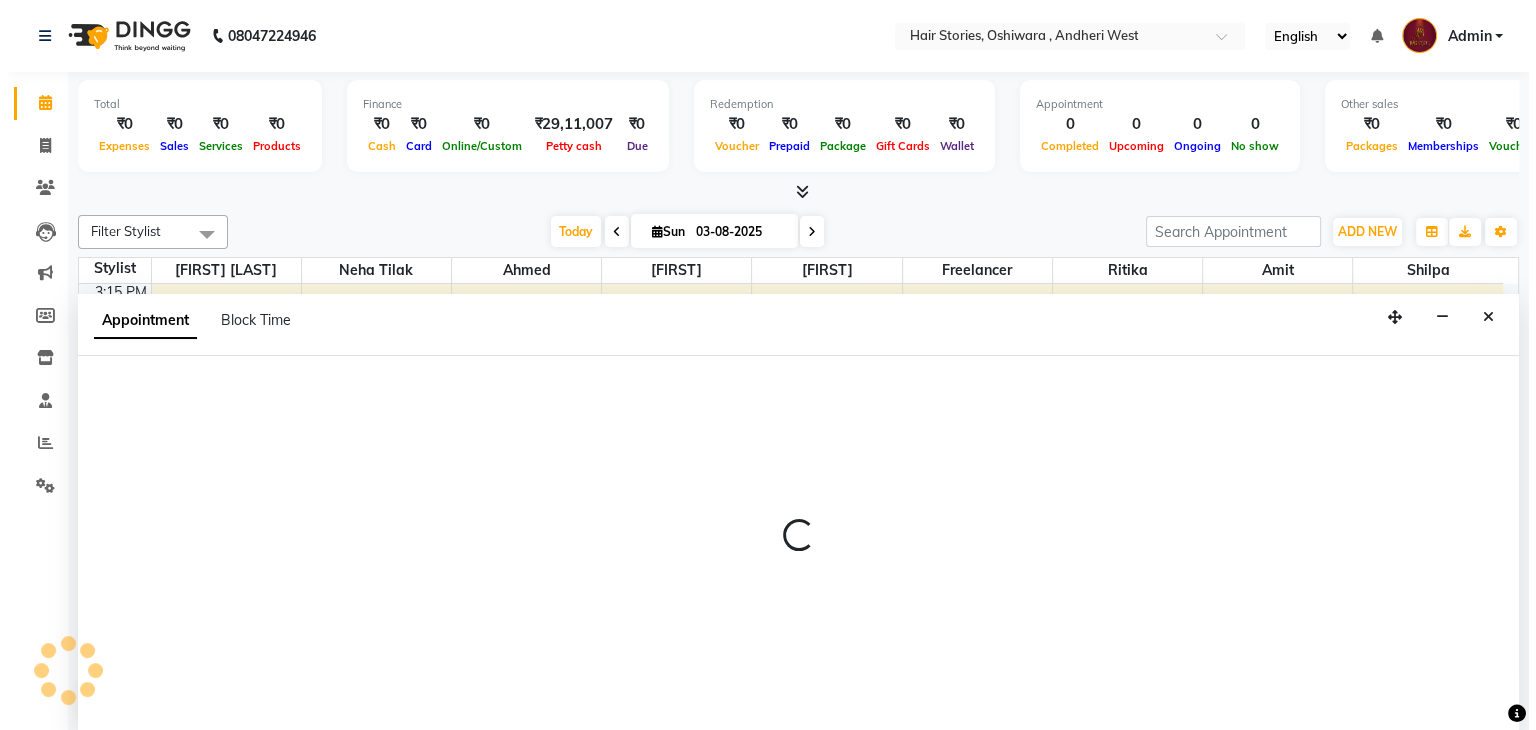 scroll, scrollTop: 1, scrollLeft: 0, axis: vertical 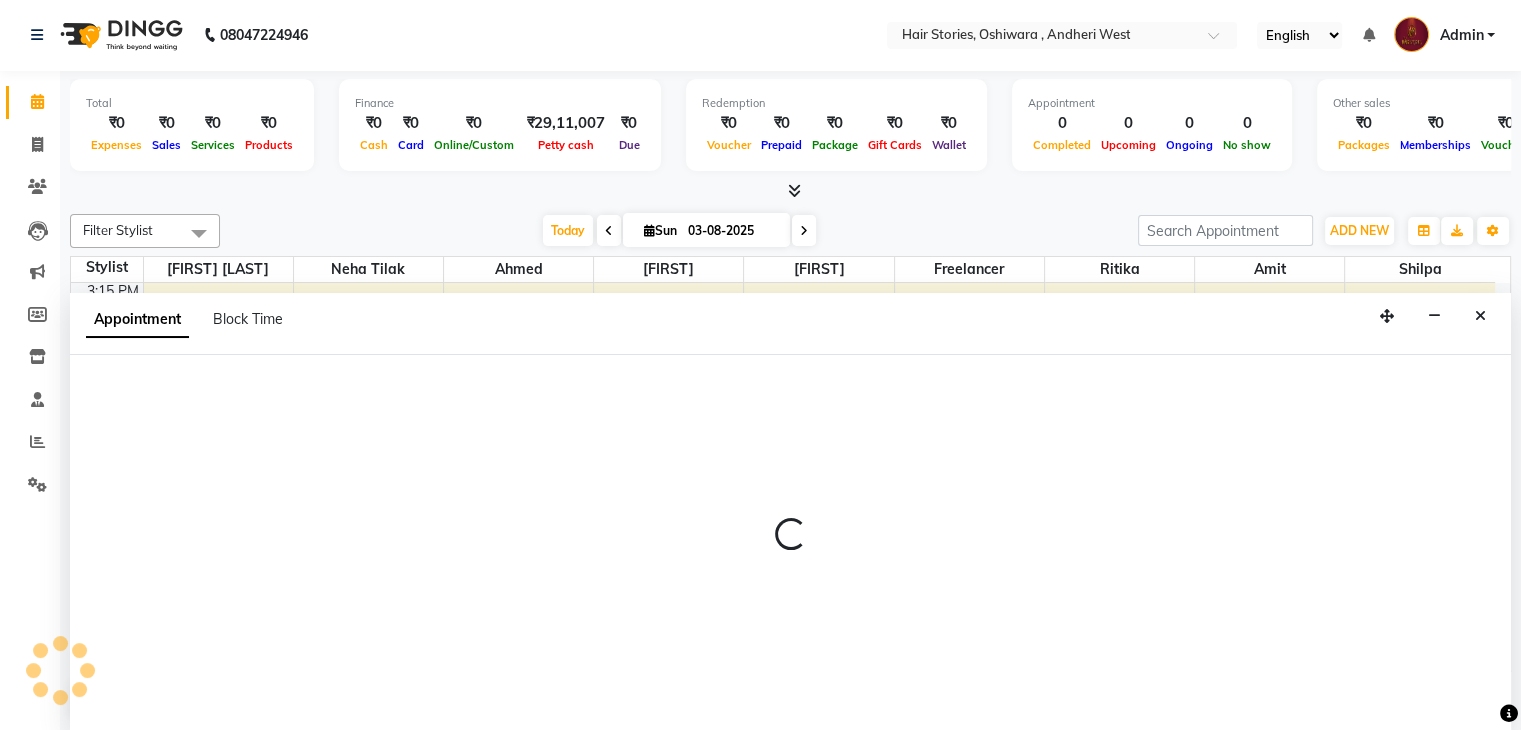select on "12002" 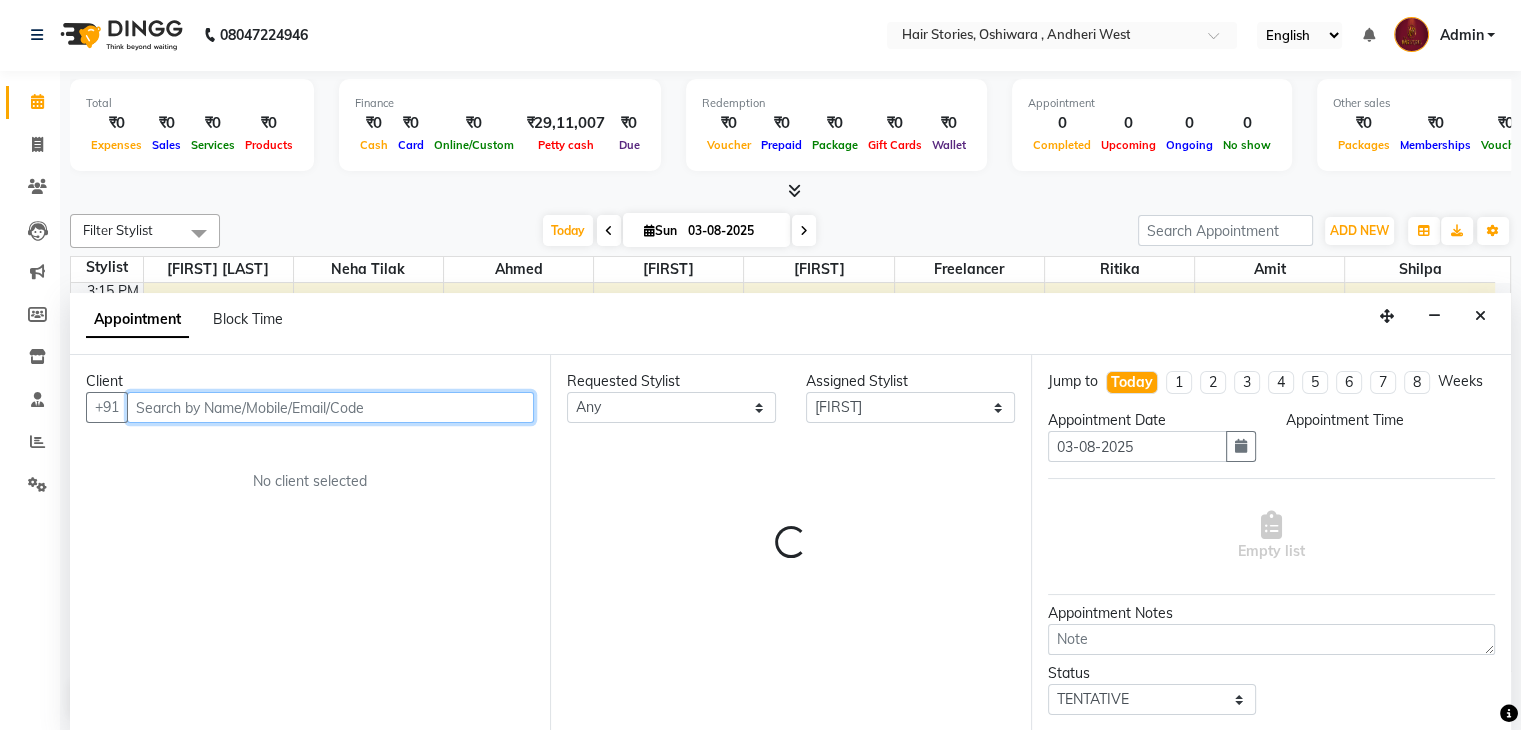 select on "960" 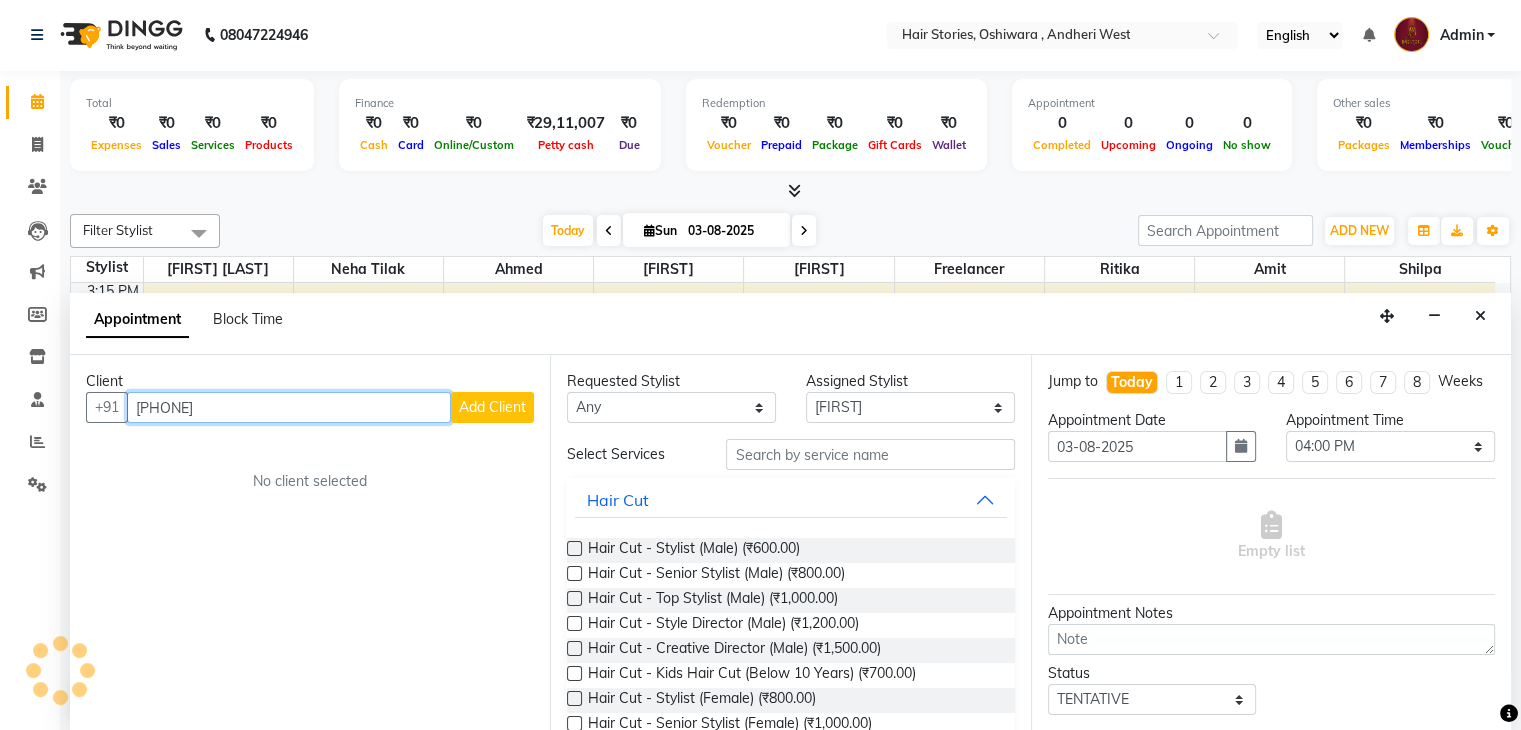 type on "[PHONE]" 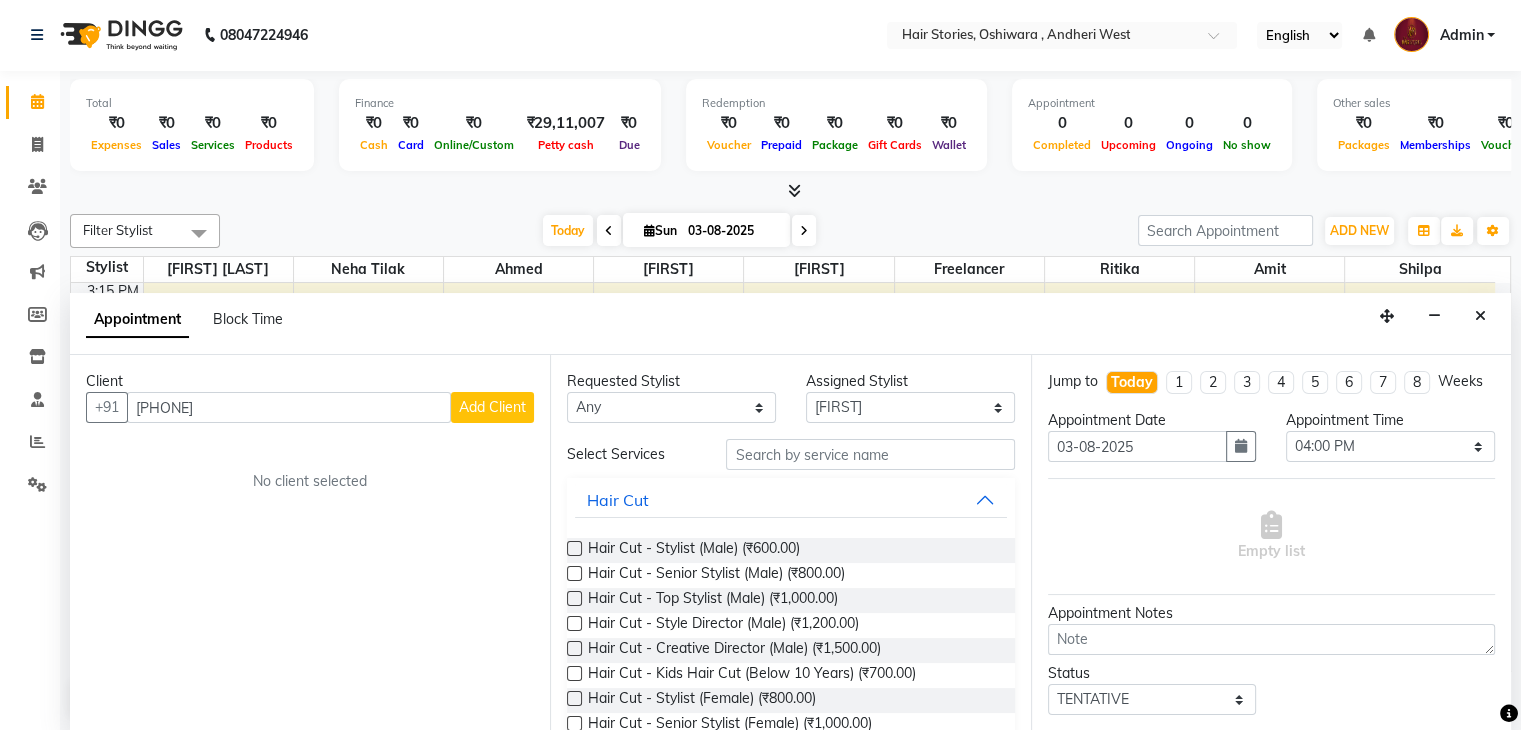 click on "Add Client" at bounding box center (492, 407) 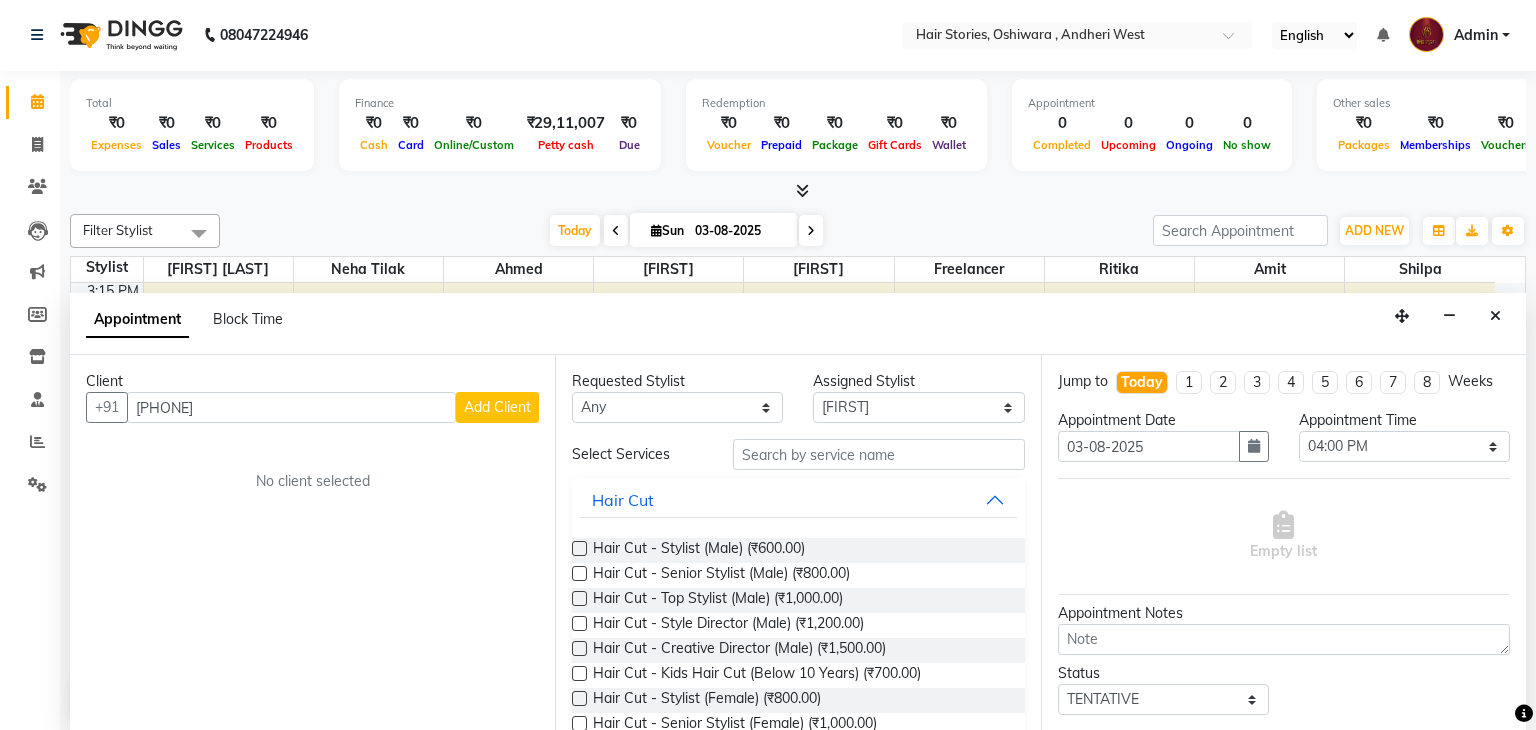 select on "22" 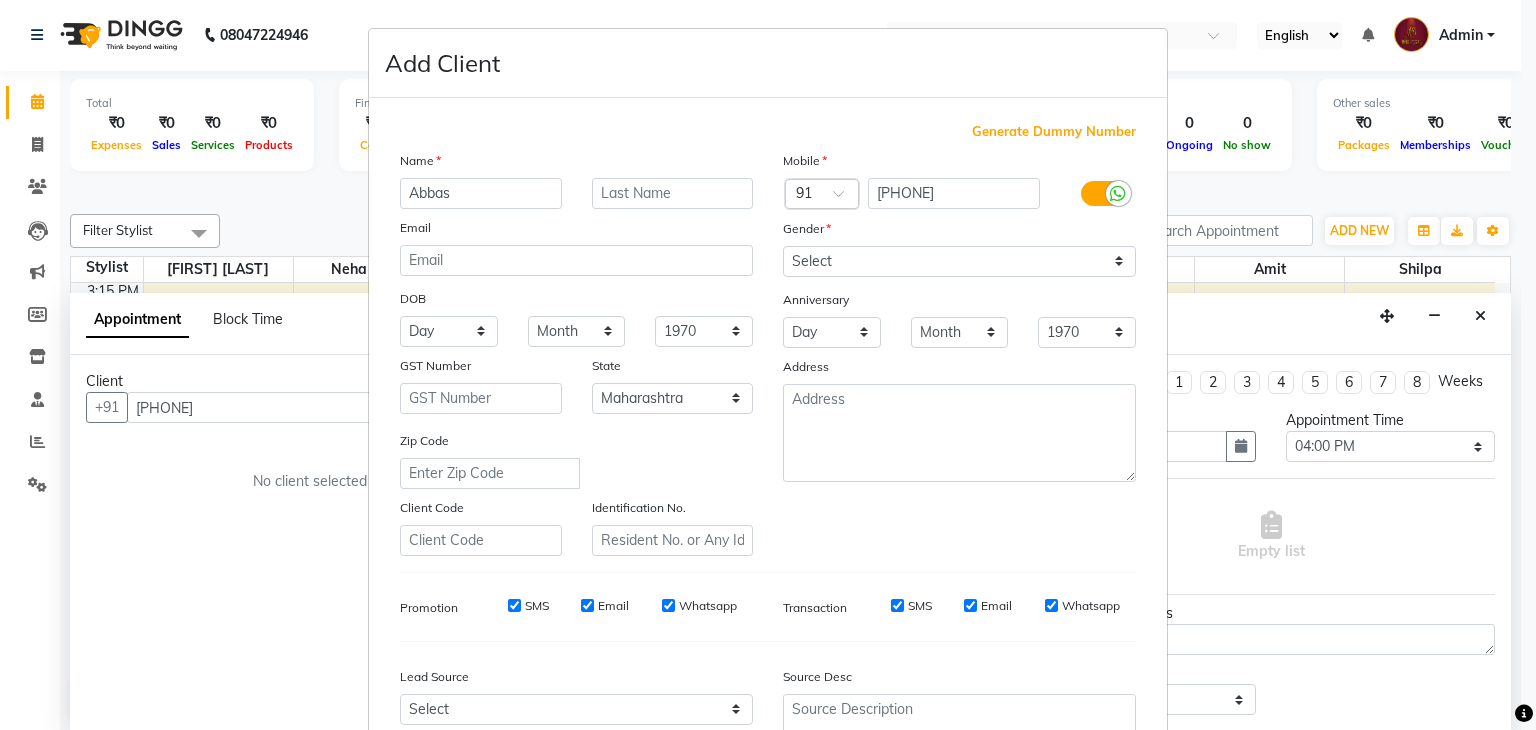 type on "Abbas" 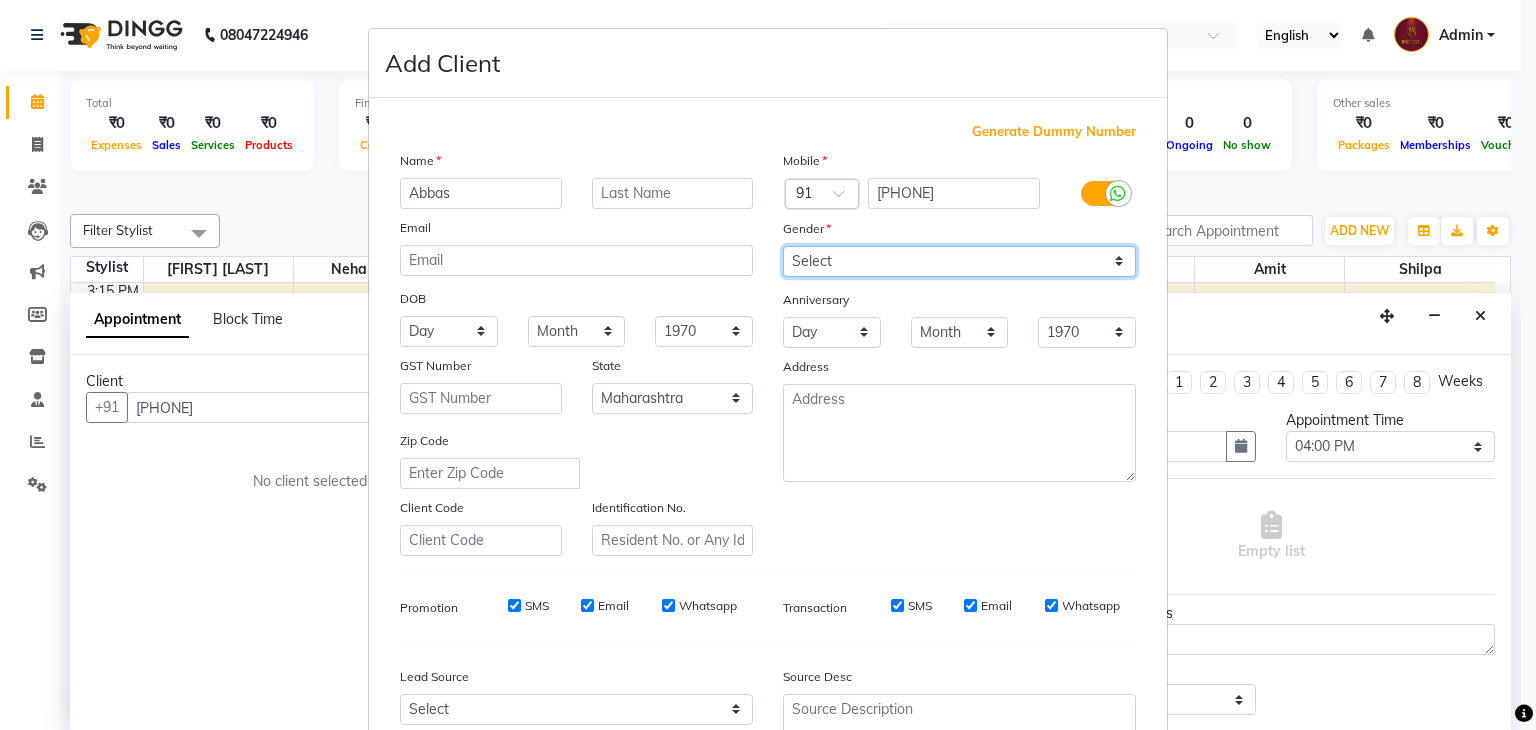 click on "Select Male Female Other Prefer Not To Say" at bounding box center [959, 261] 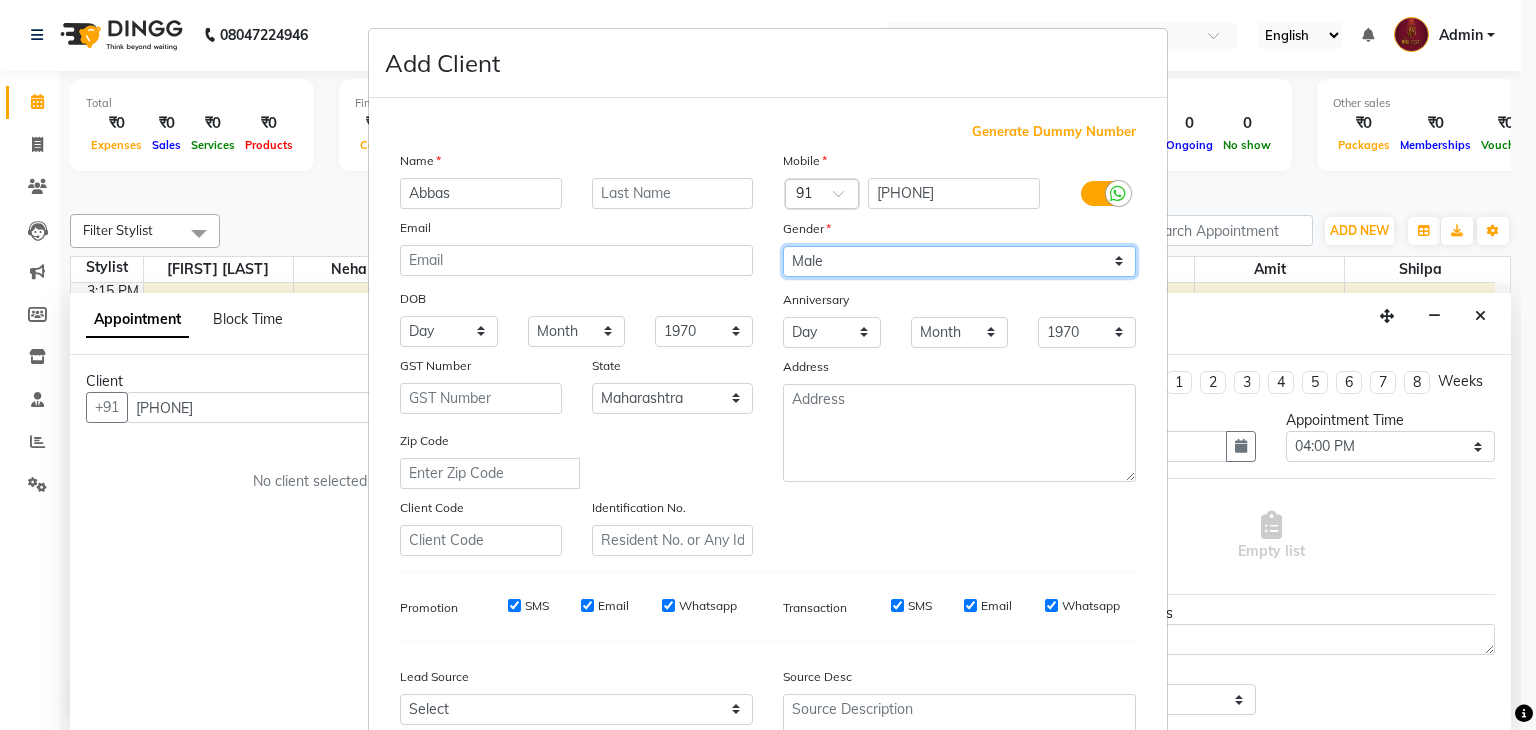 click on "Select Male Female Other Prefer Not To Say" at bounding box center (959, 261) 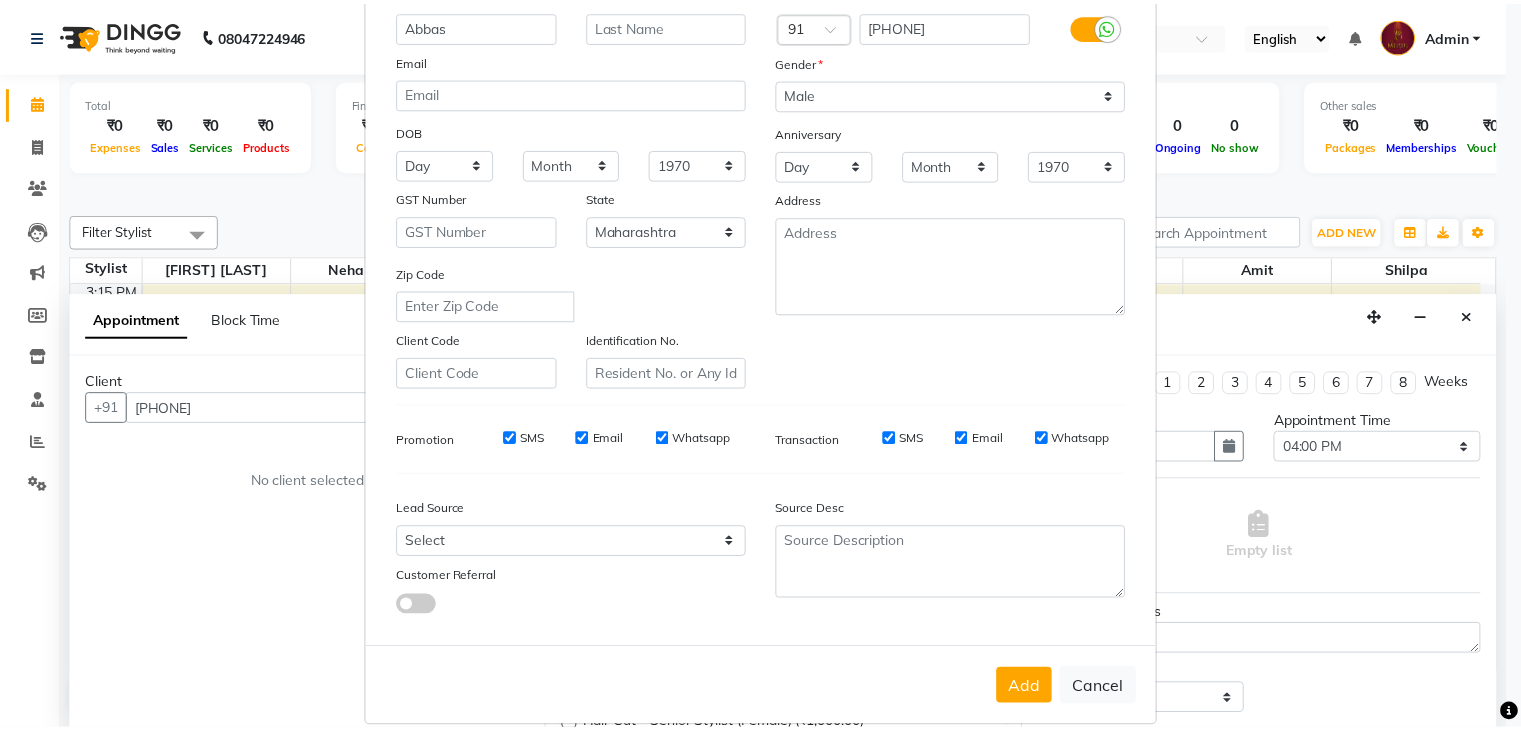 scroll, scrollTop: 203, scrollLeft: 0, axis: vertical 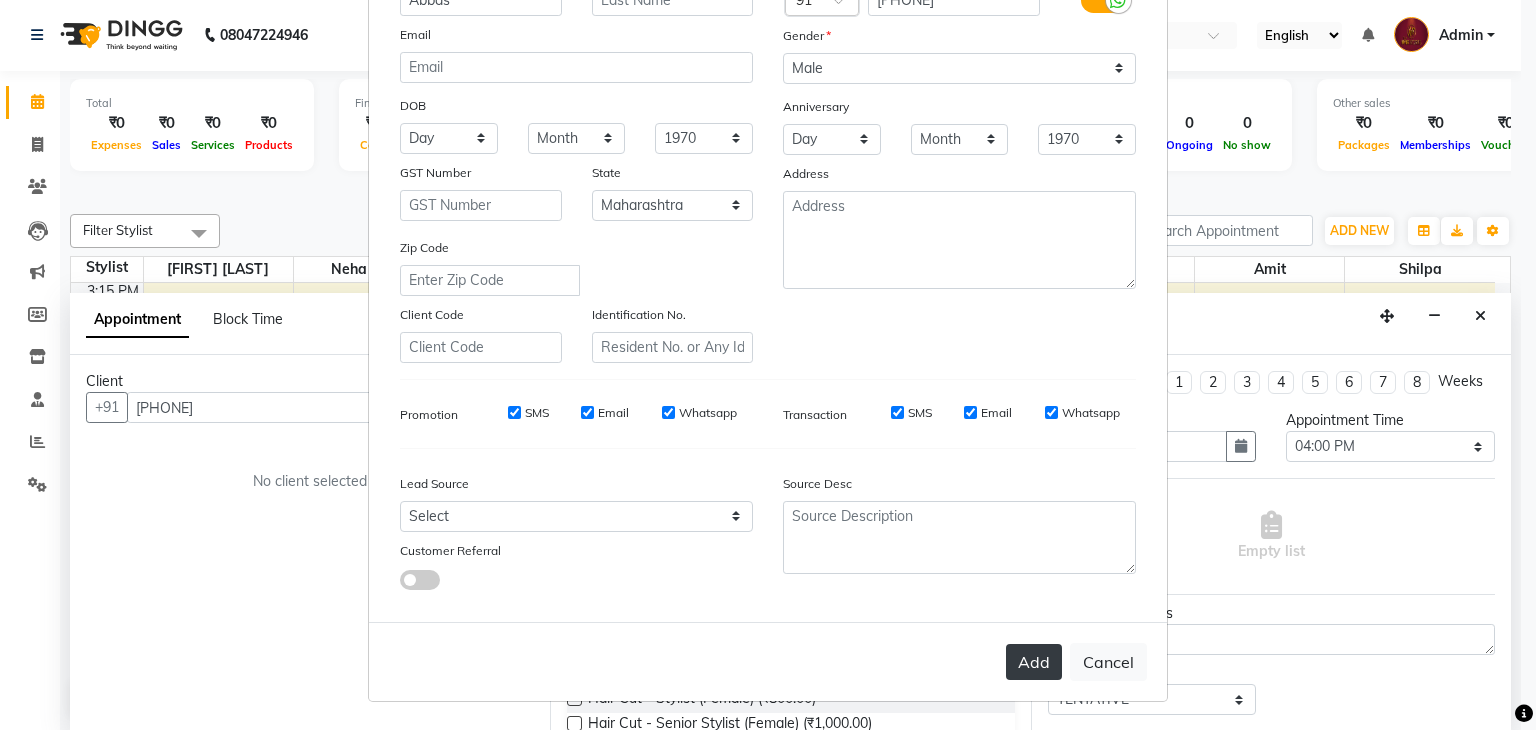 click on "Add" at bounding box center [1034, 662] 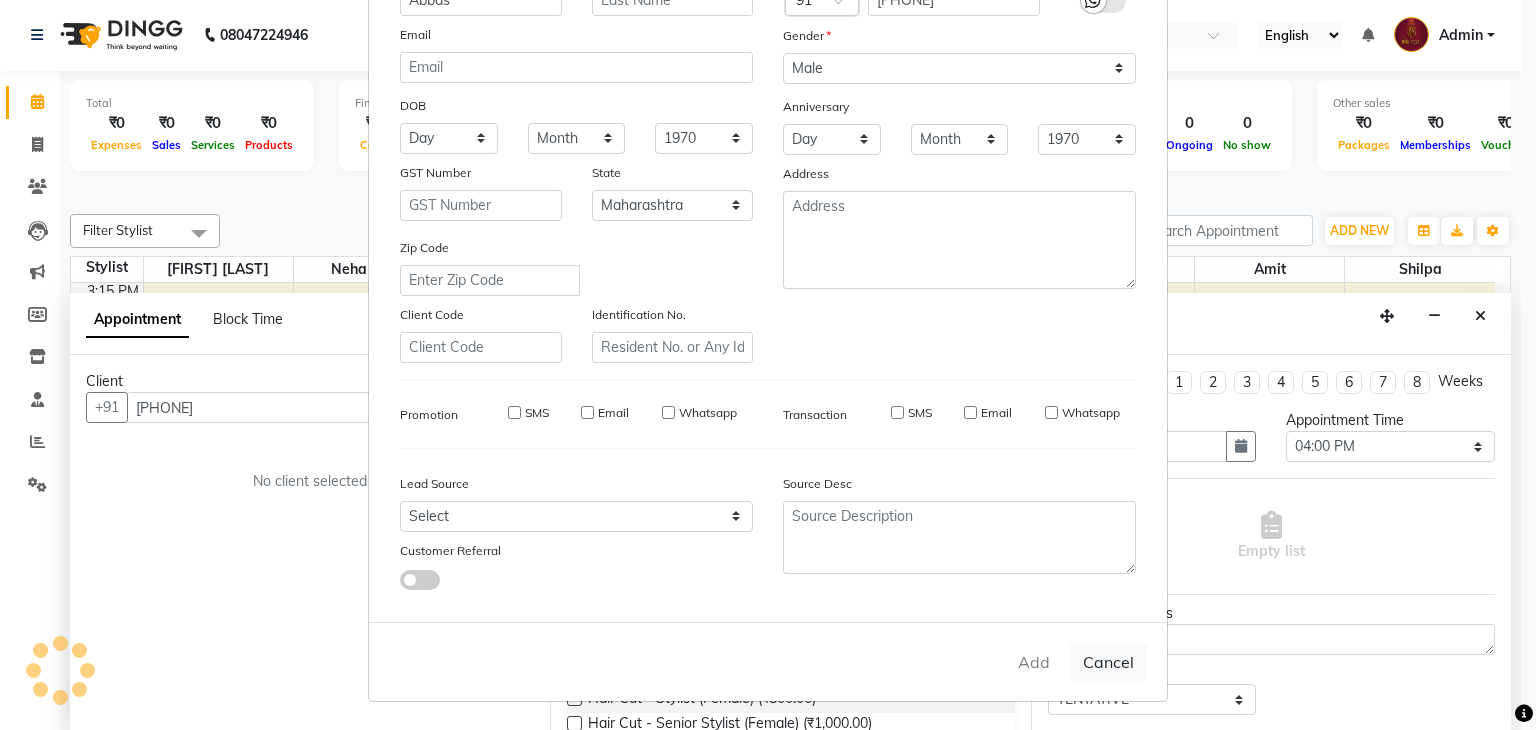 type 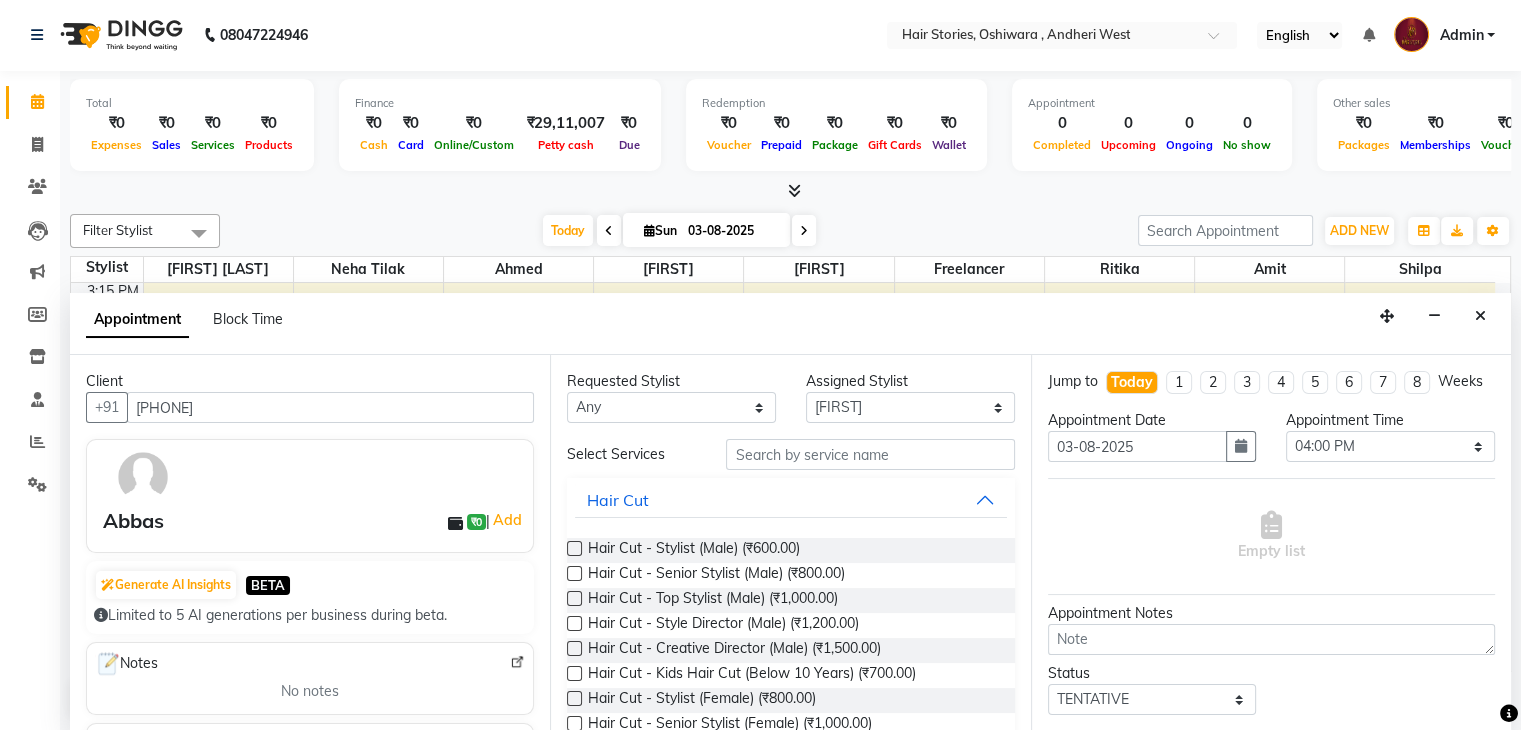 click at bounding box center (574, 573) 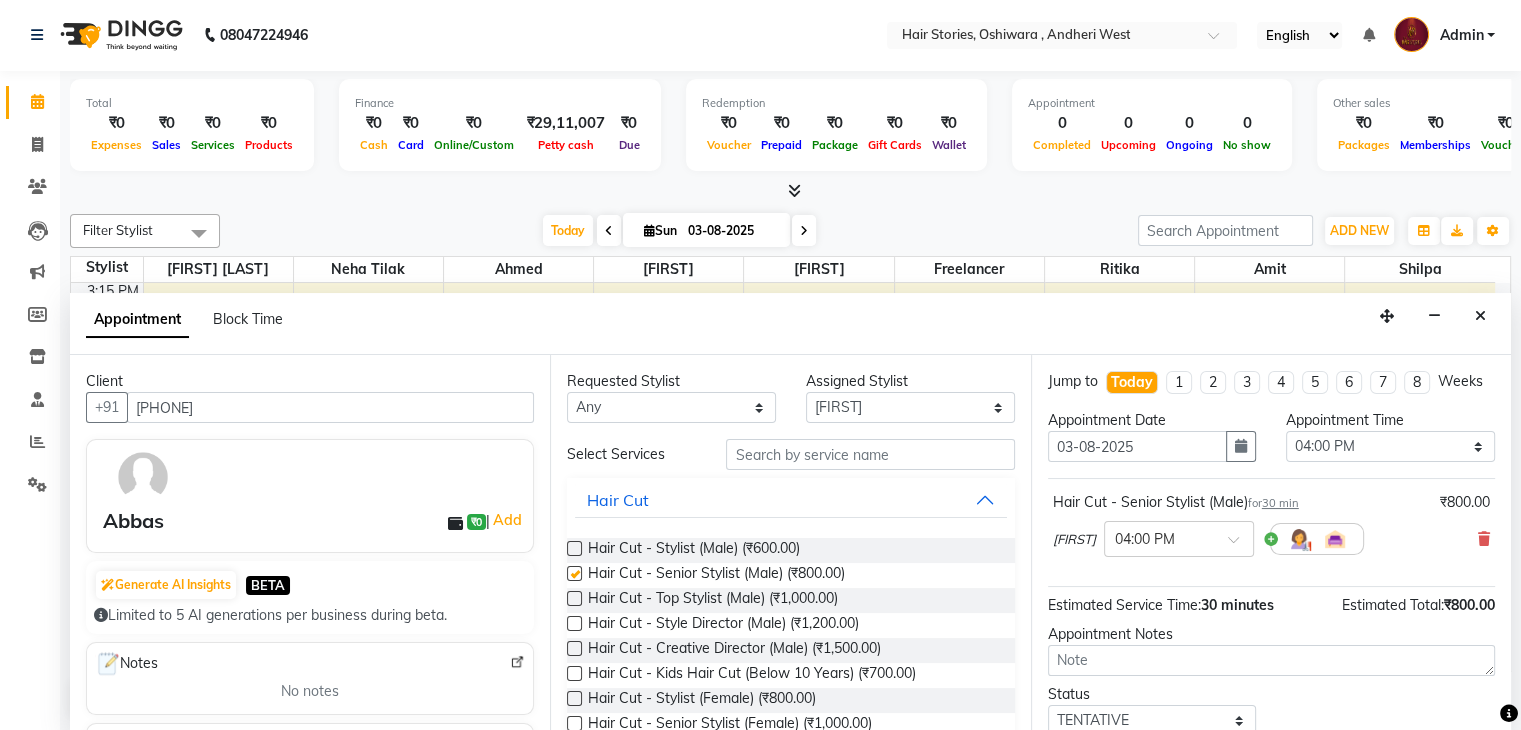 checkbox on "false" 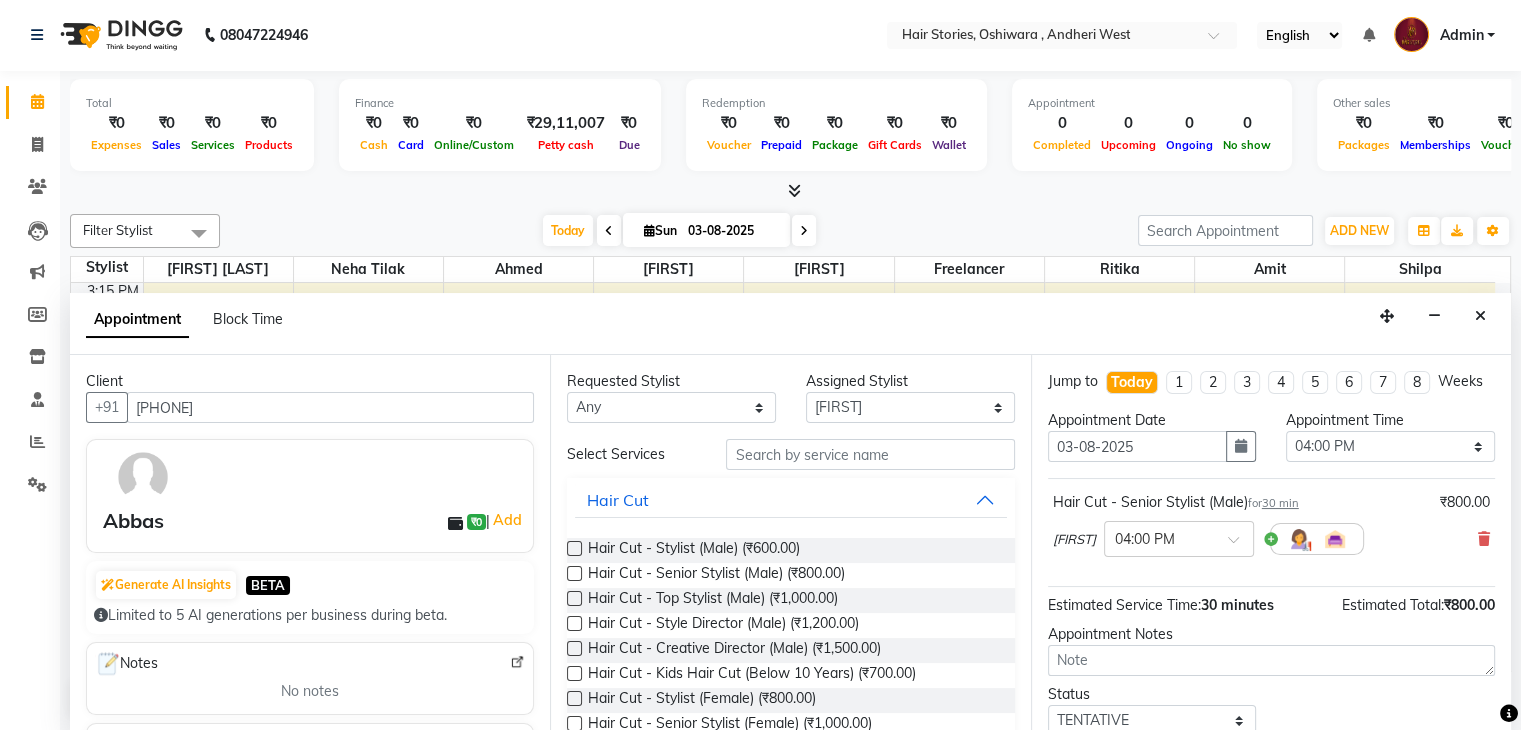 scroll, scrollTop: 149, scrollLeft: 0, axis: vertical 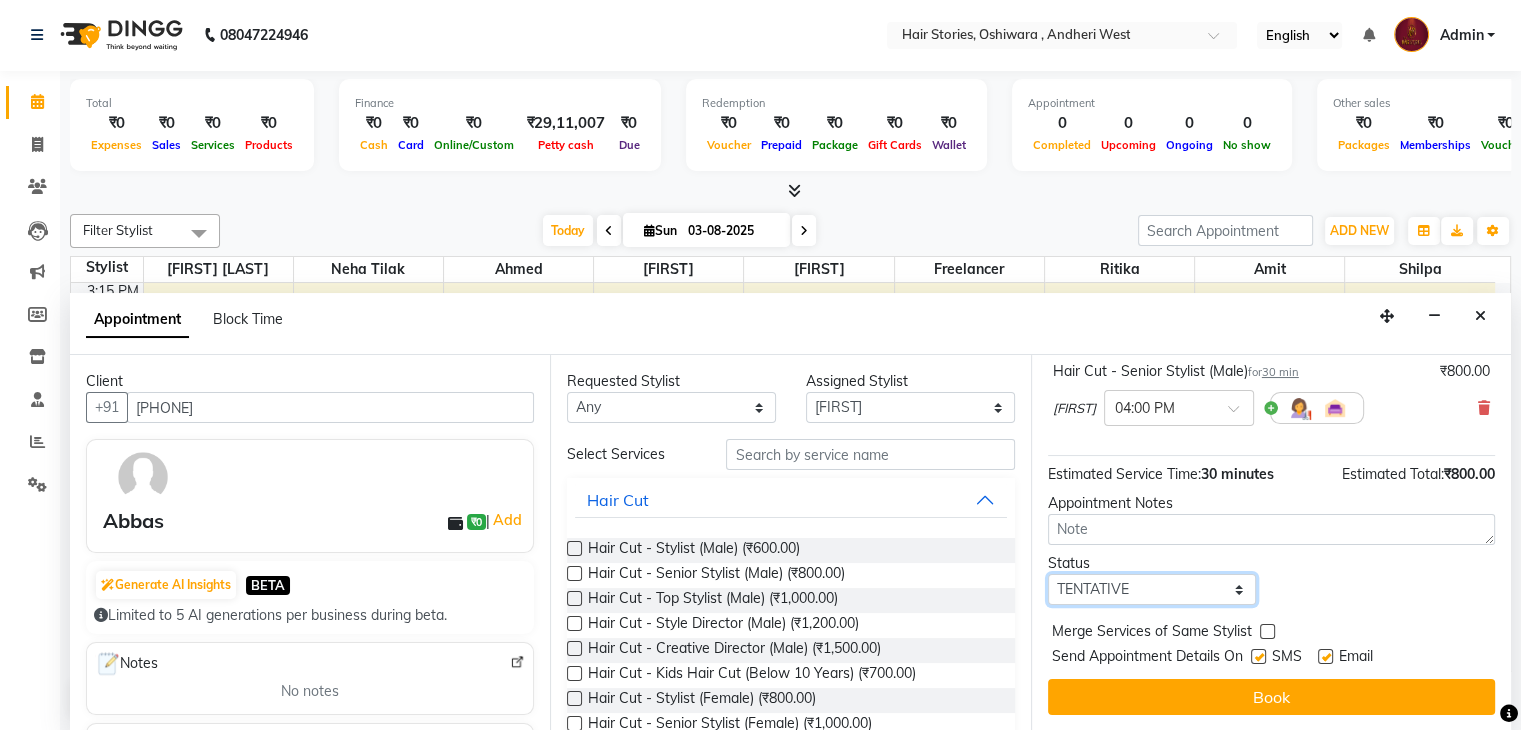 click on "Select TENTATIVE CONFIRM CHECK-IN UPCOMING" at bounding box center (1152, 589) 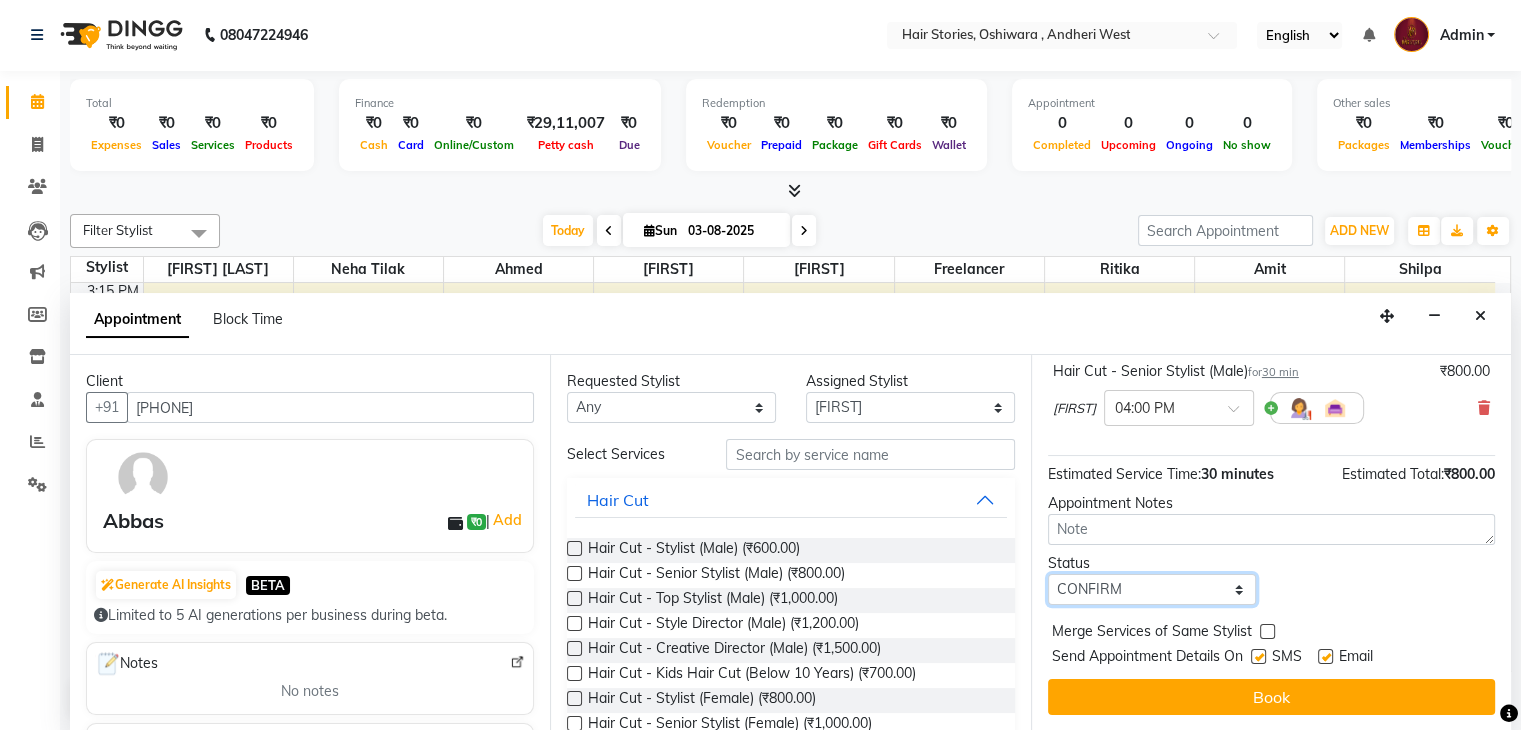 click on "Select TENTATIVE CONFIRM CHECK-IN UPCOMING" at bounding box center [1152, 589] 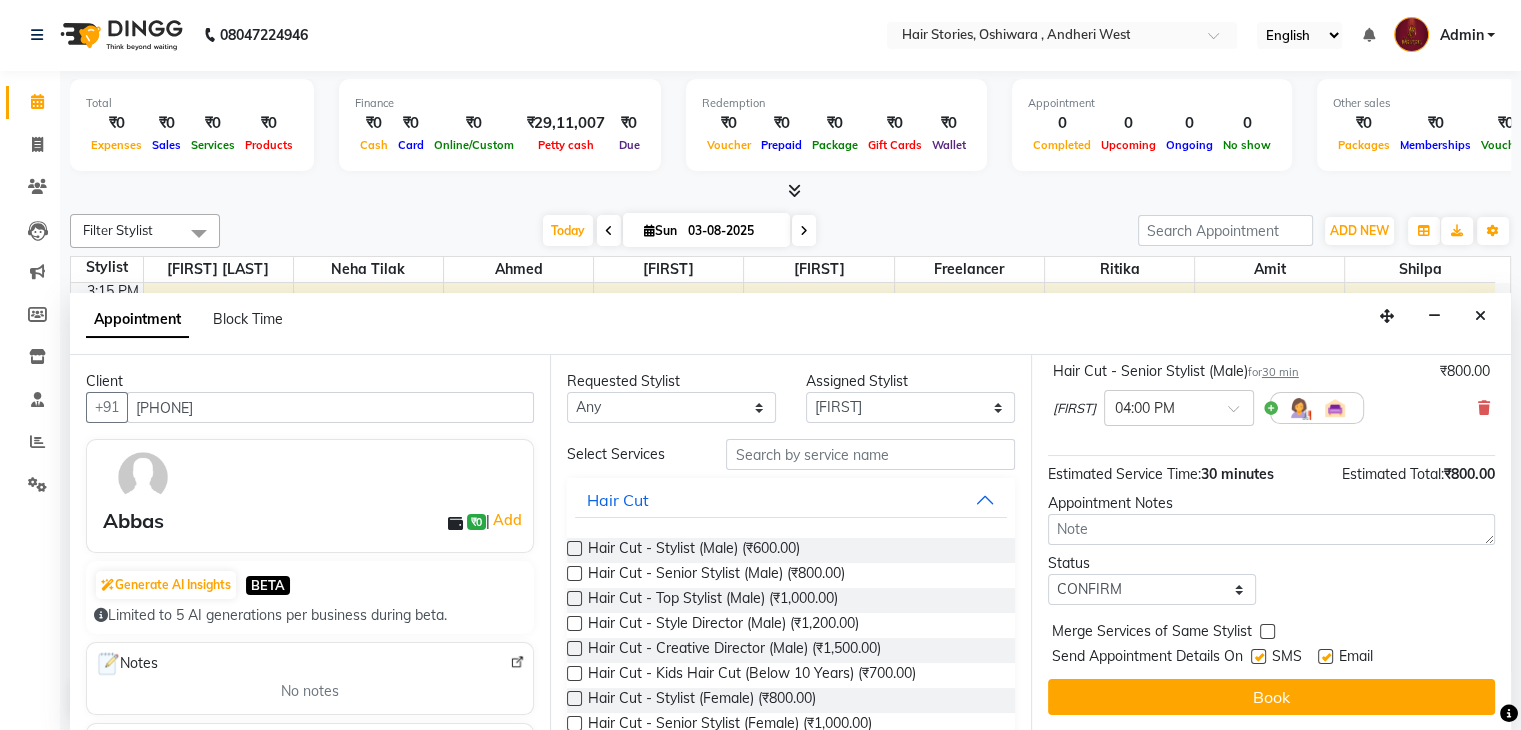 click at bounding box center (1258, 656) 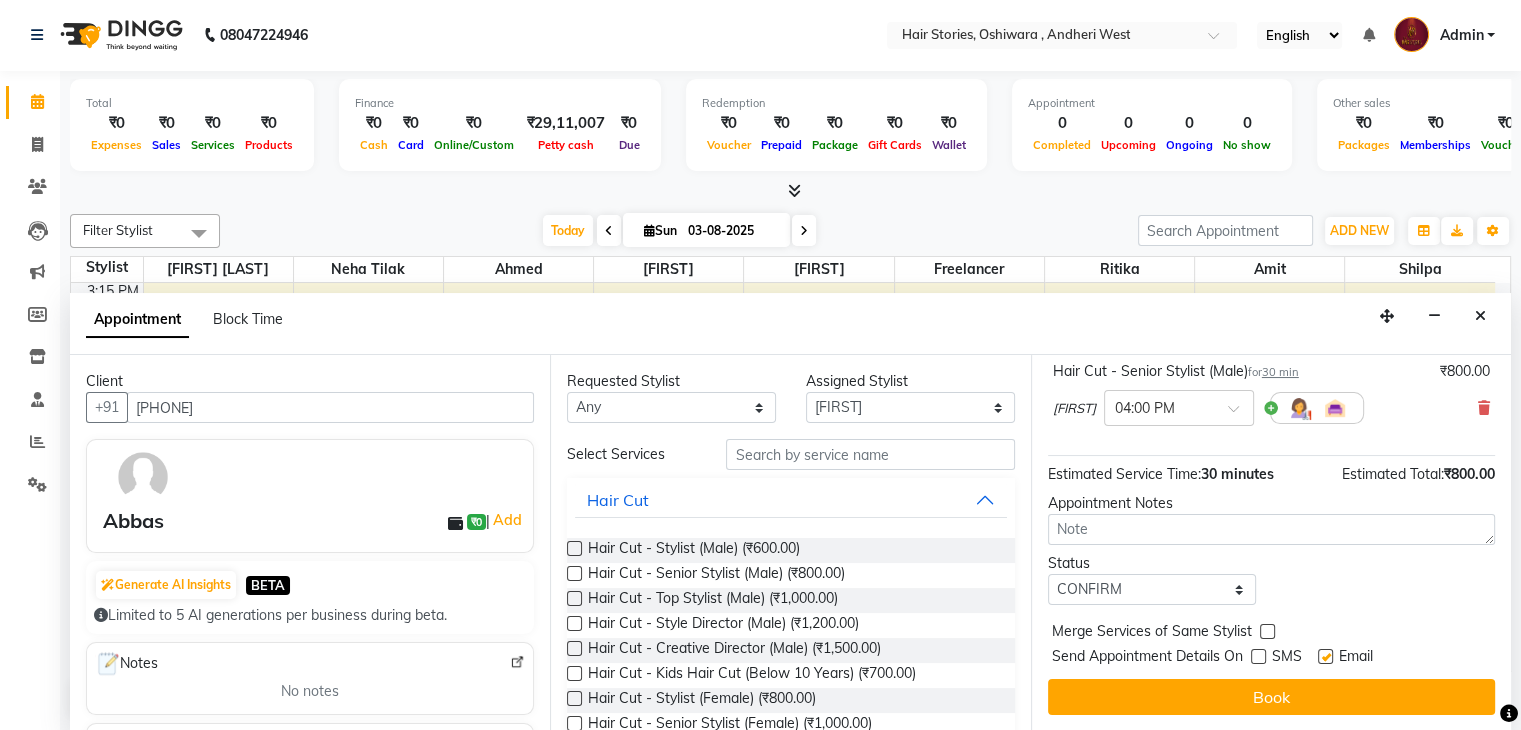 click at bounding box center (1325, 656) 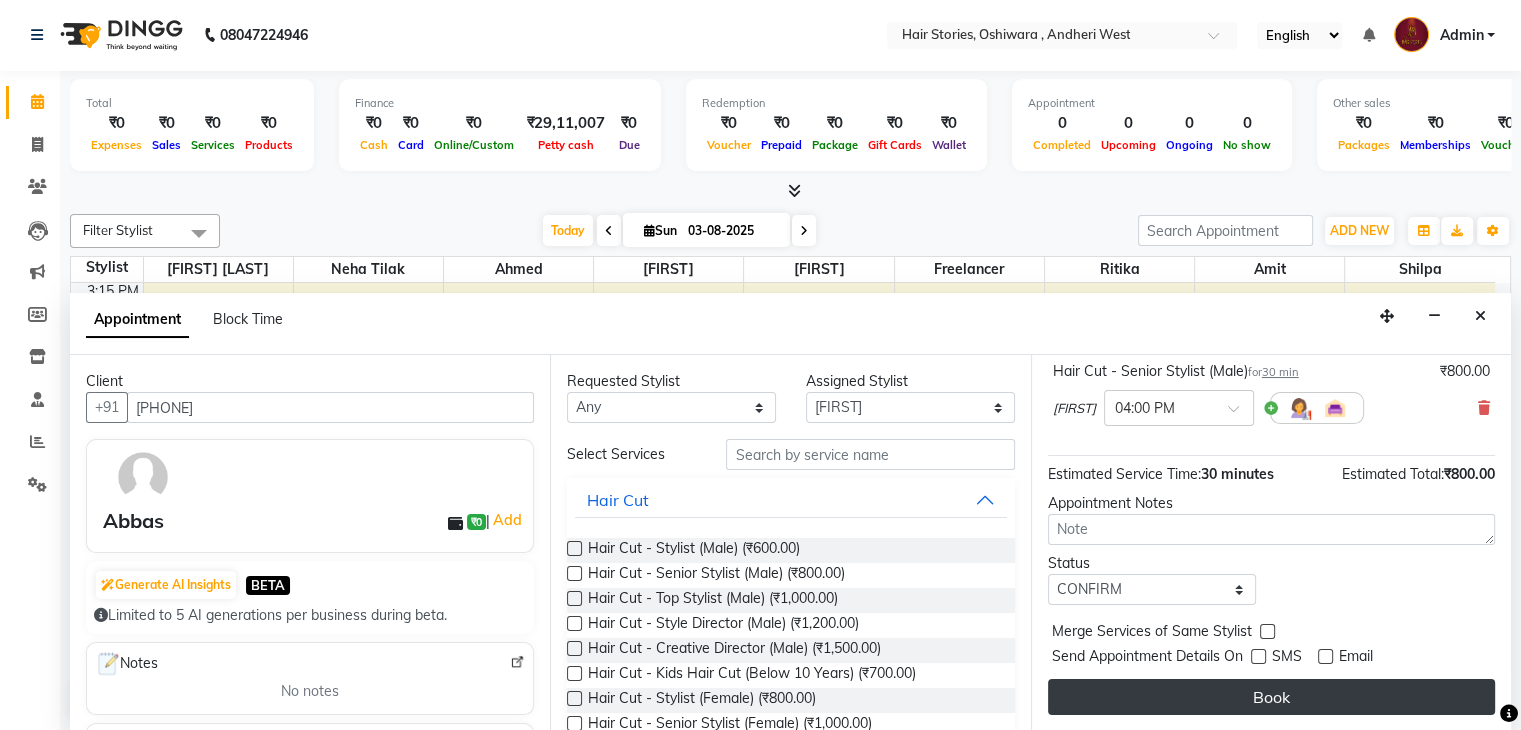 click on "Book" at bounding box center (1271, 697) 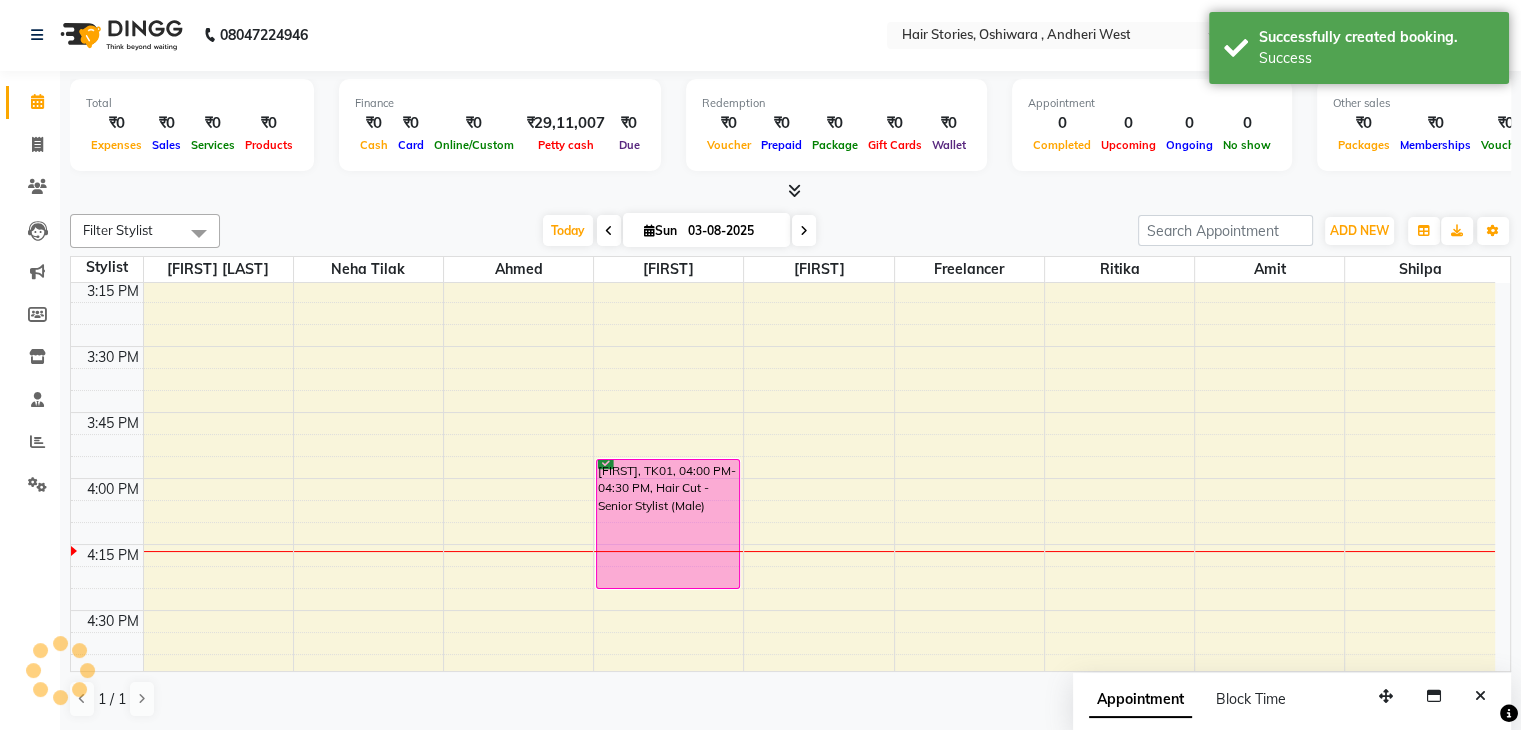 scroll, scrollTop: 0, scrollLeft: 0, axis: both 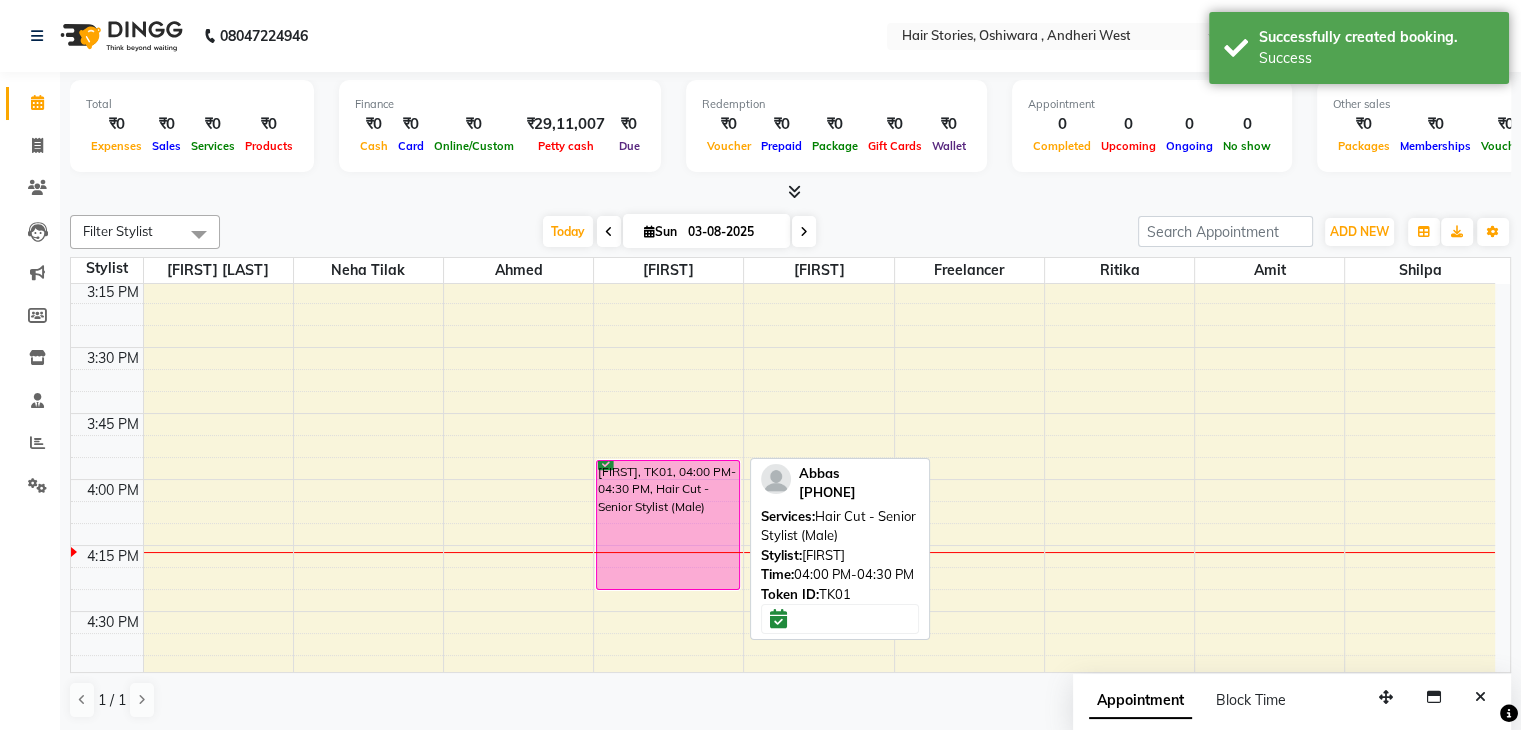 click on "[FIRST], TK01, 04:00 PM-04:30 PM, Hair Cut - Senior Stylist (Male)" at bounding box center [668, 525] 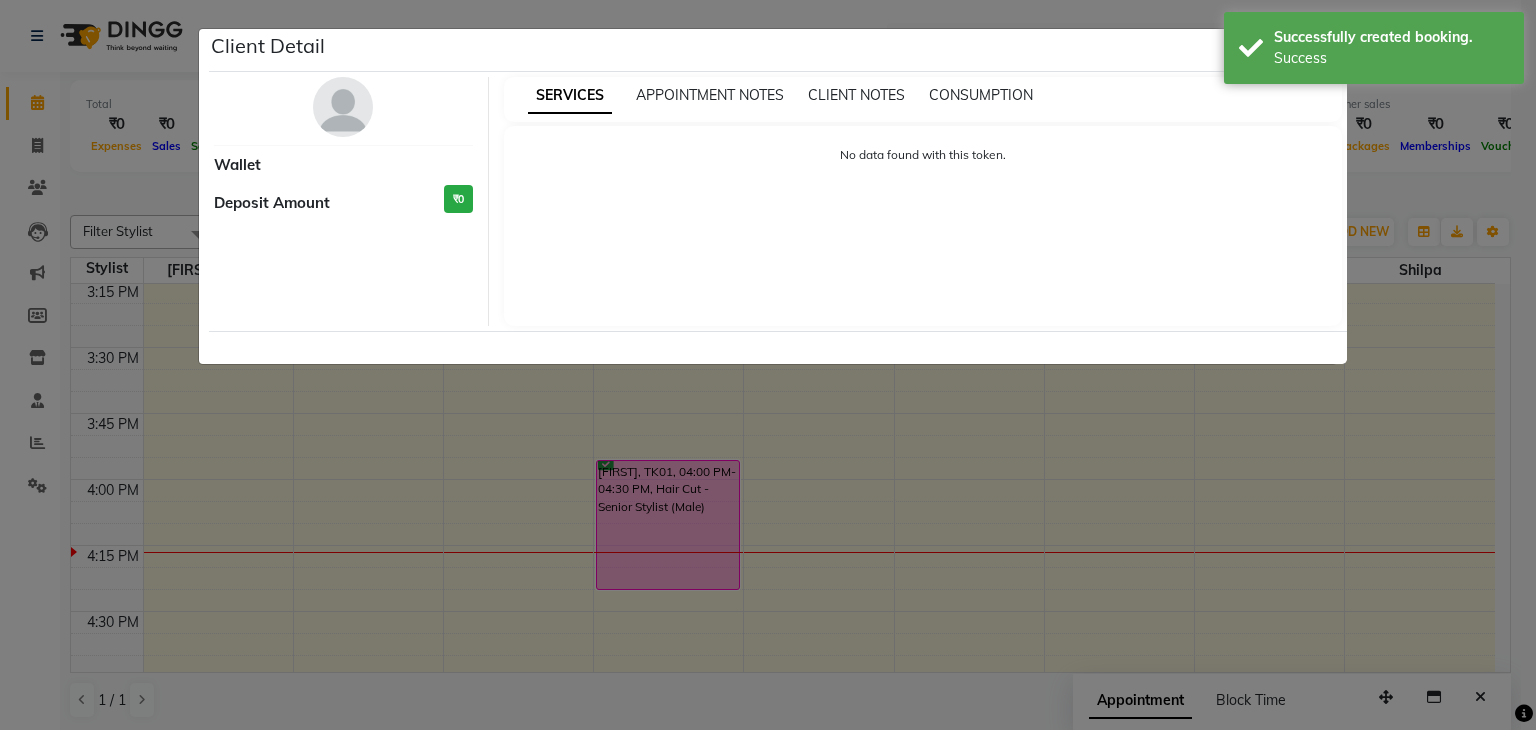 select on "6" 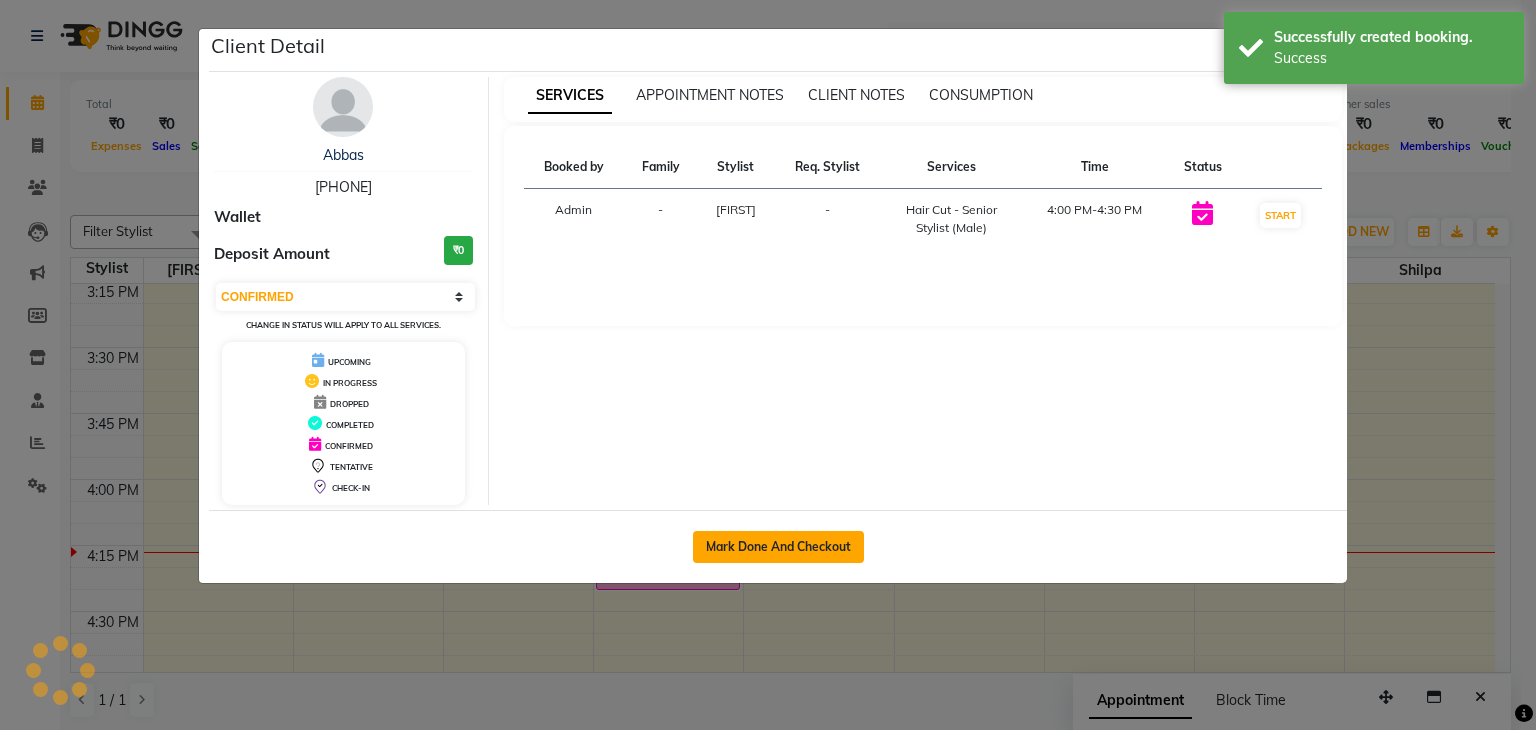 click on "Mark Done And Checkout" 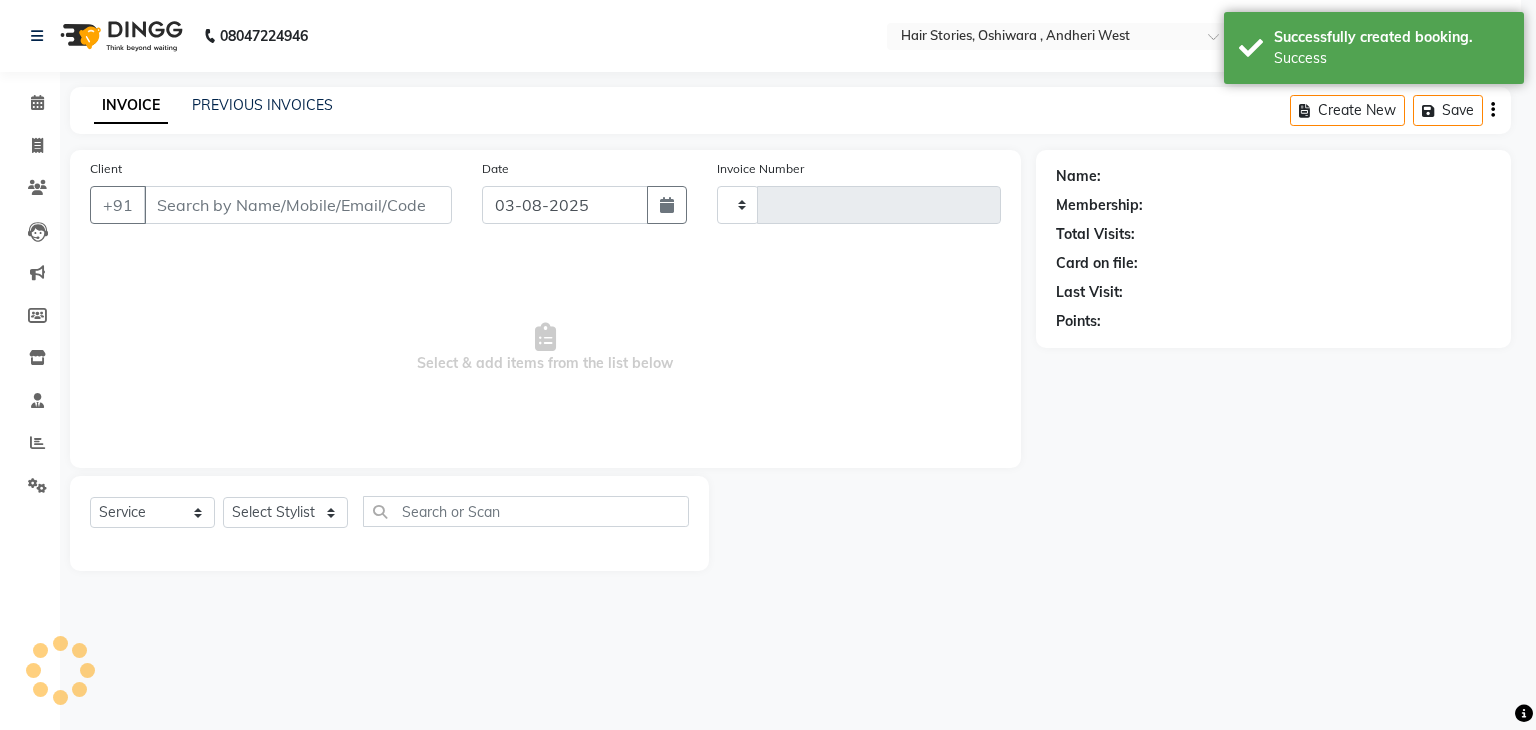 select on "3" 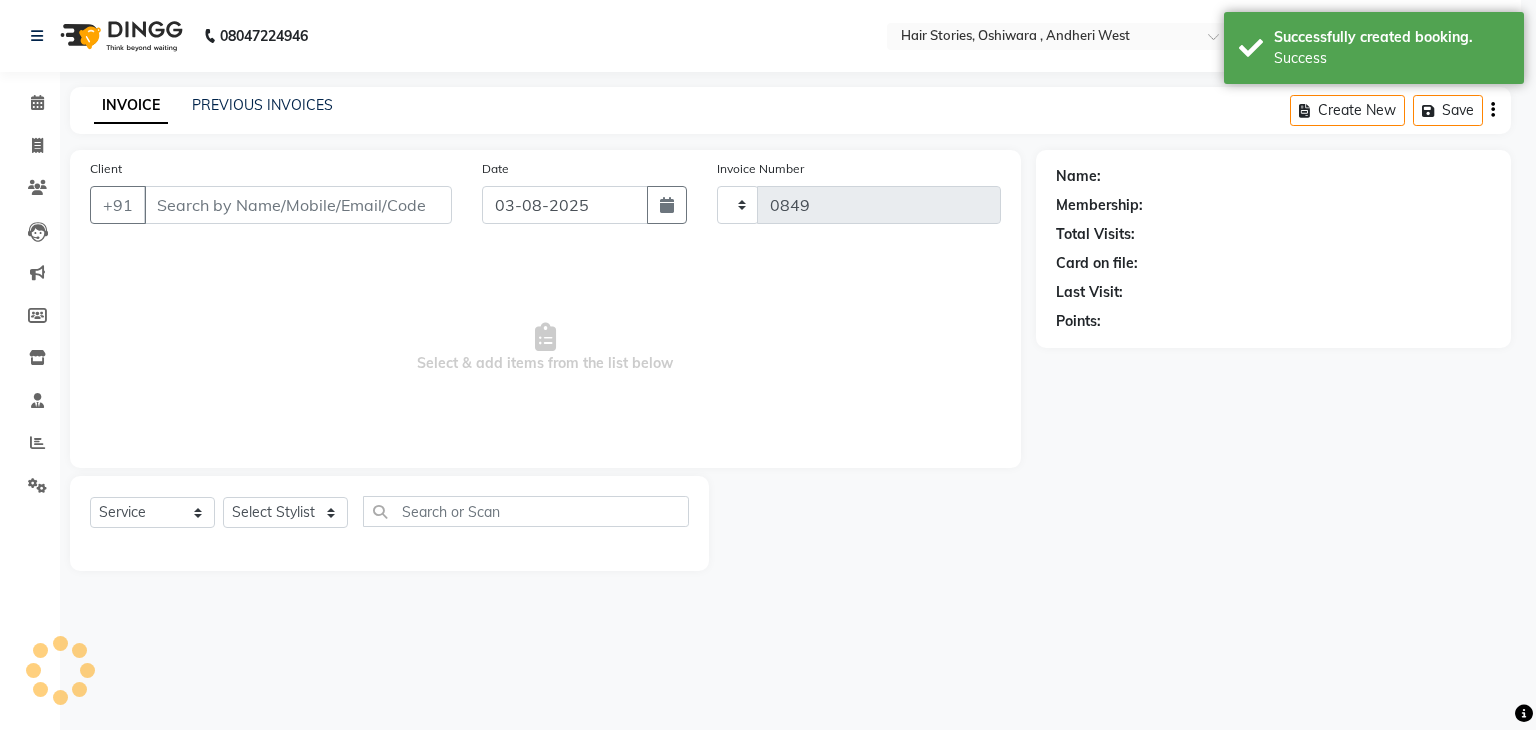 select on "550" 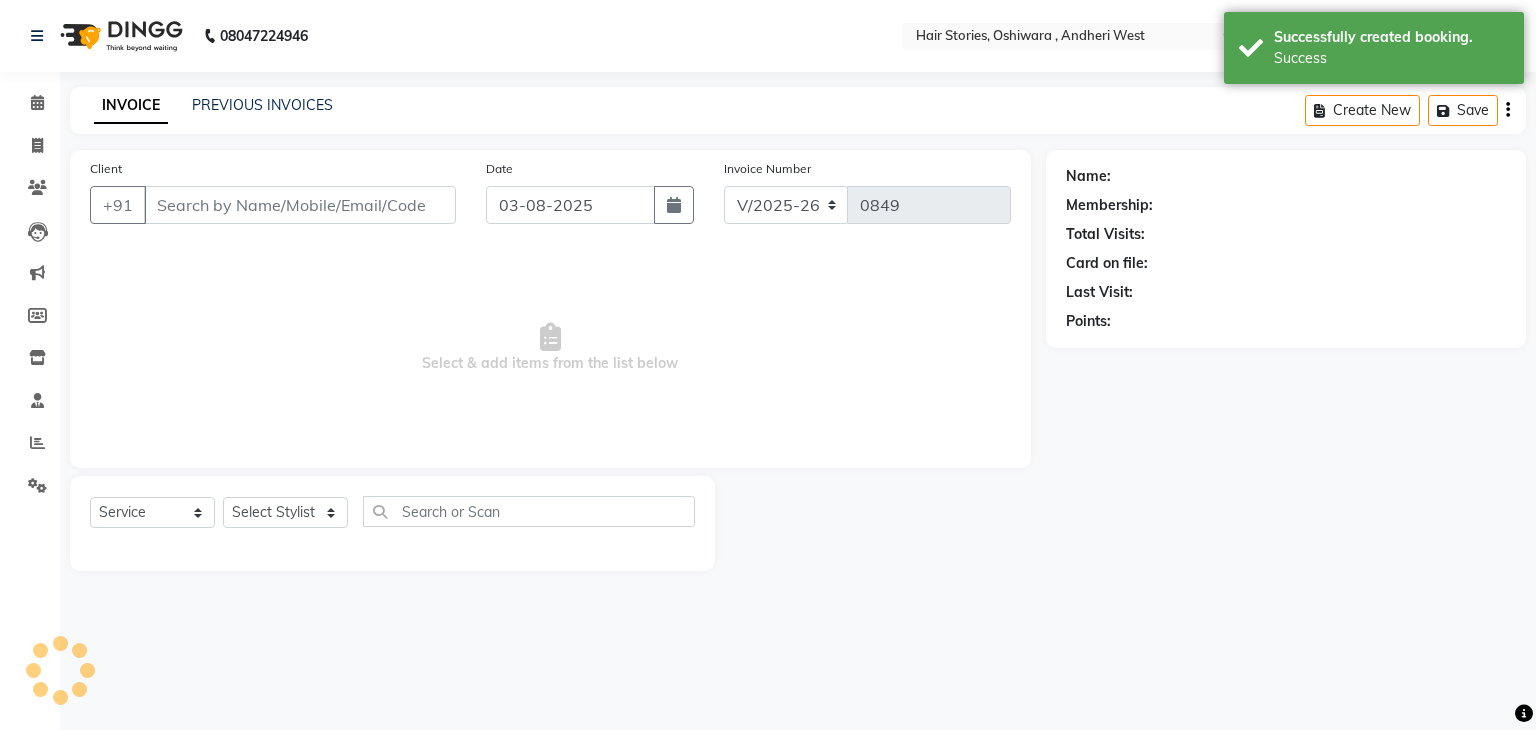 type on "[PHONE]" 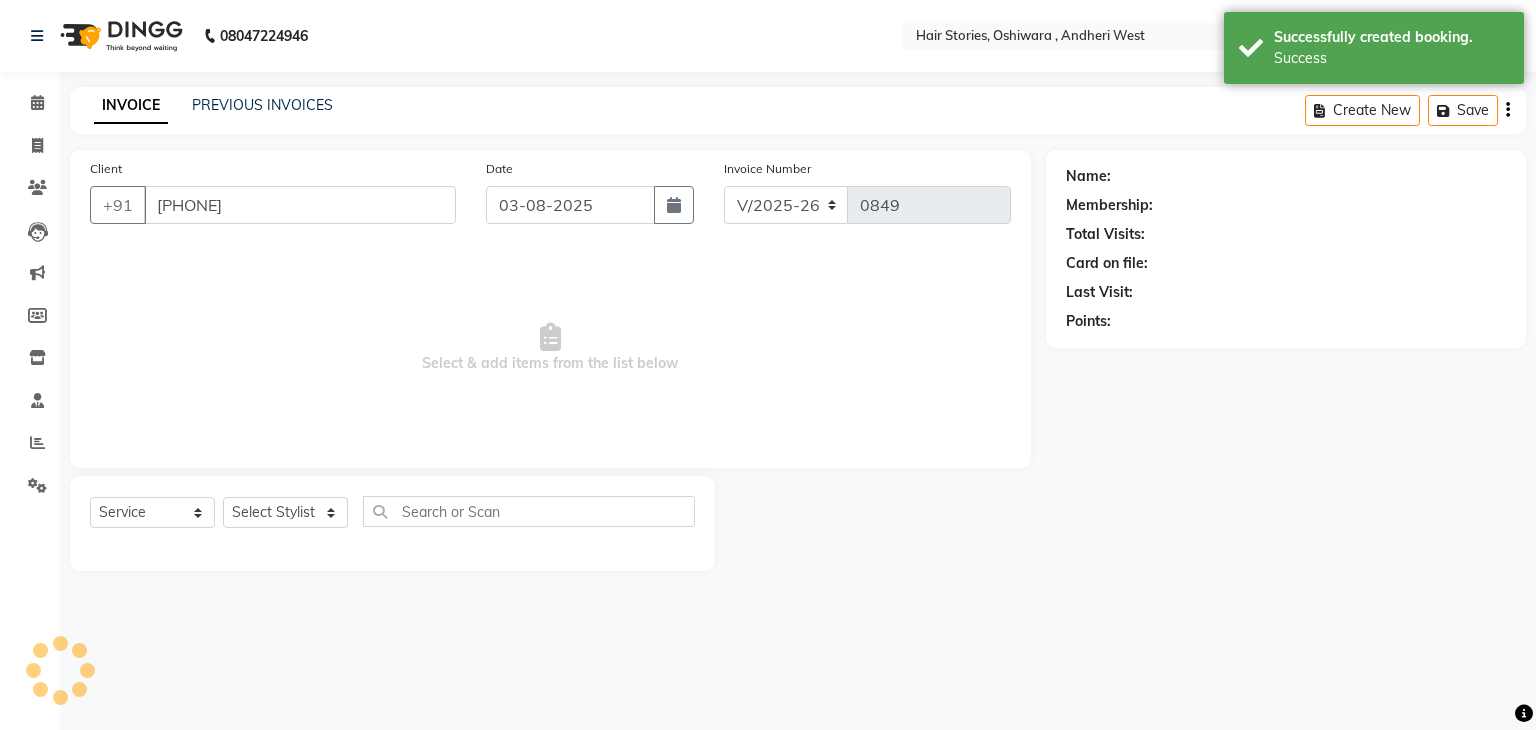 select on "12002" 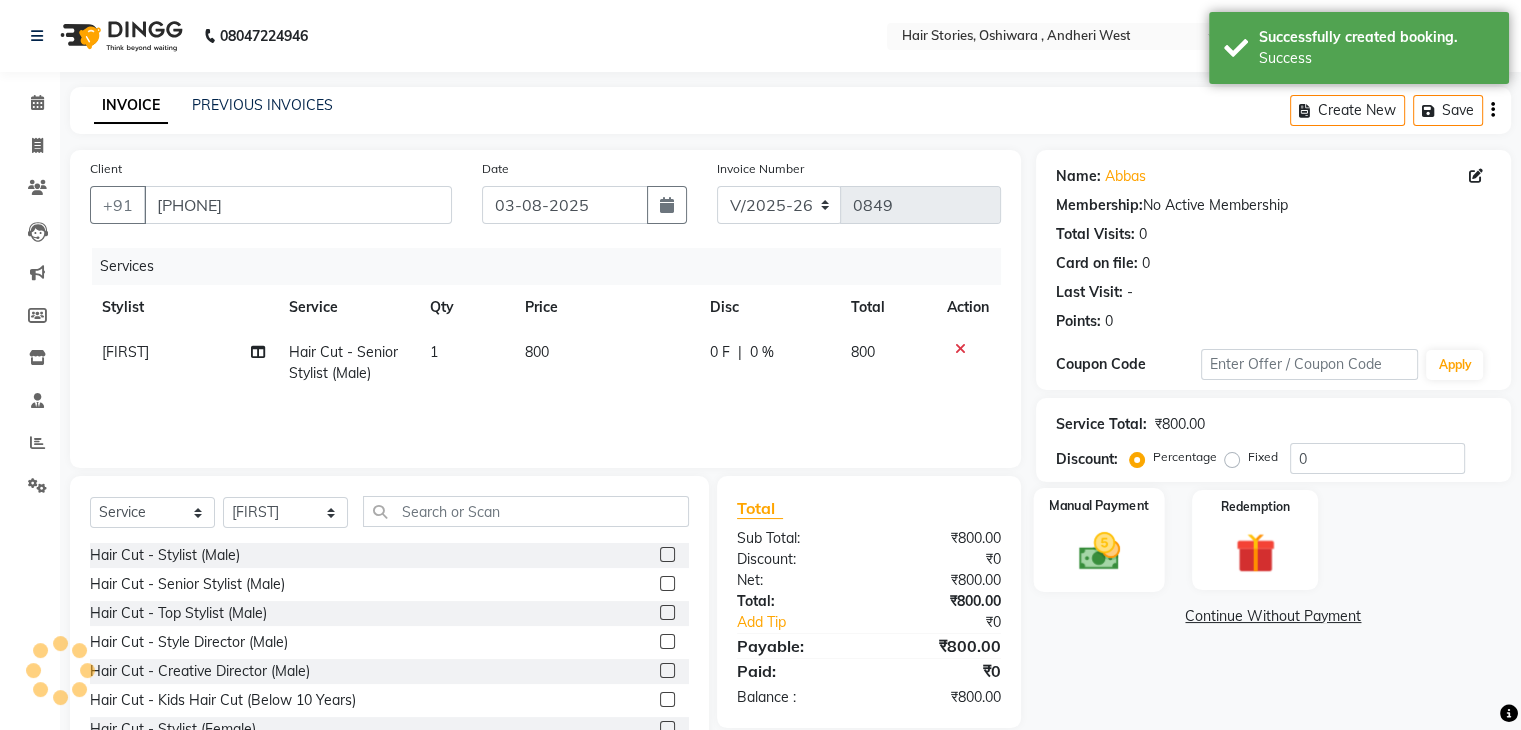 click 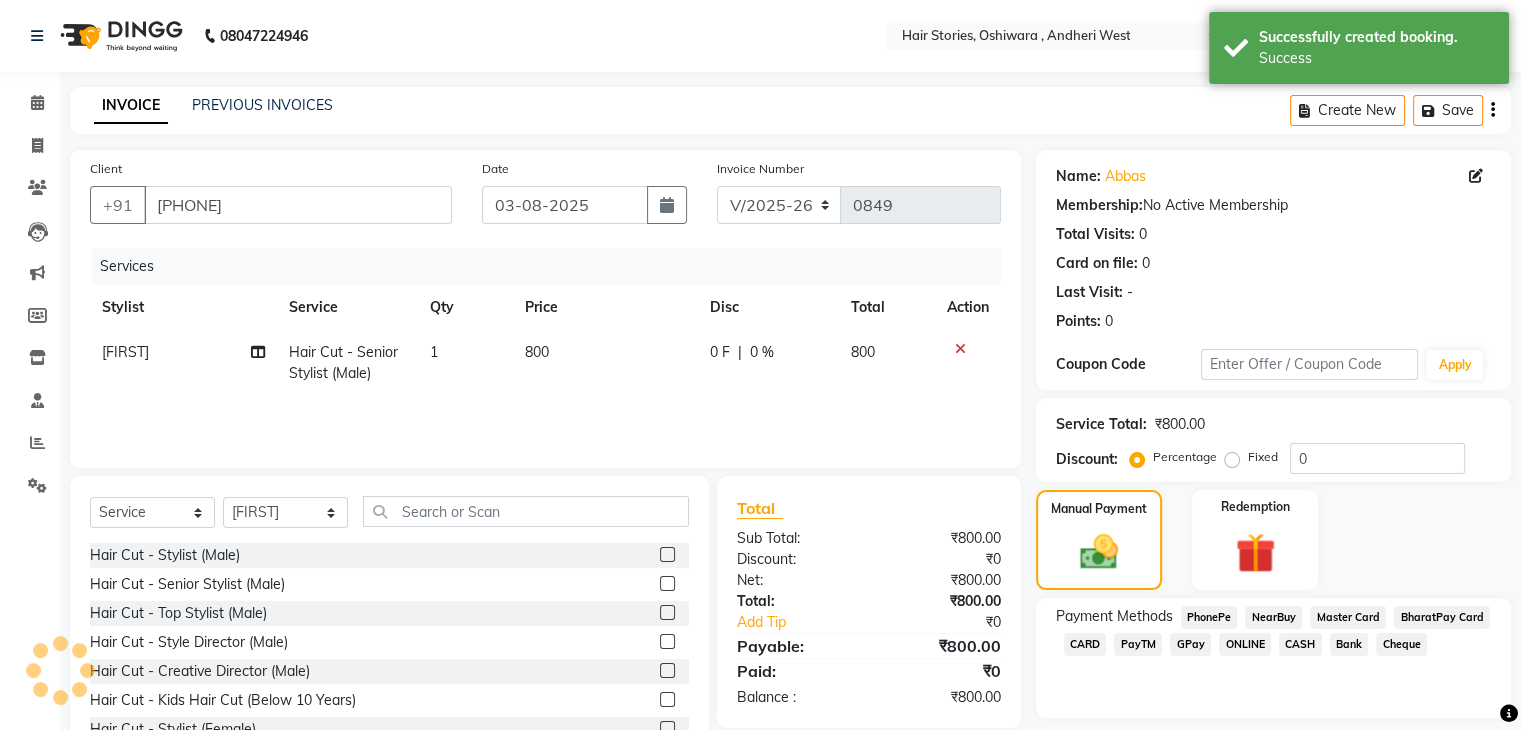 scroll, scrollTop: 72, scrollLeft: 0, axis: vertical 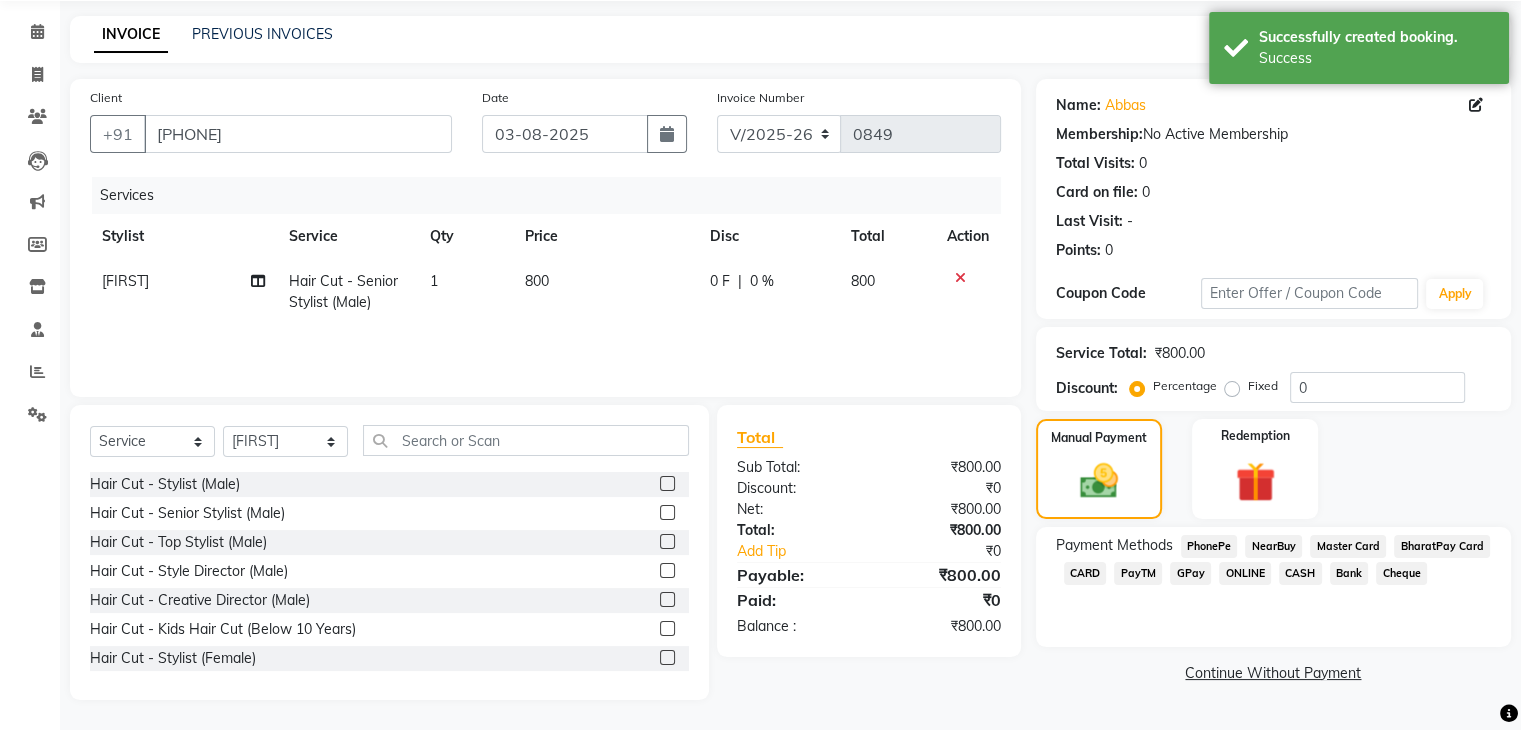 click on "GPay" 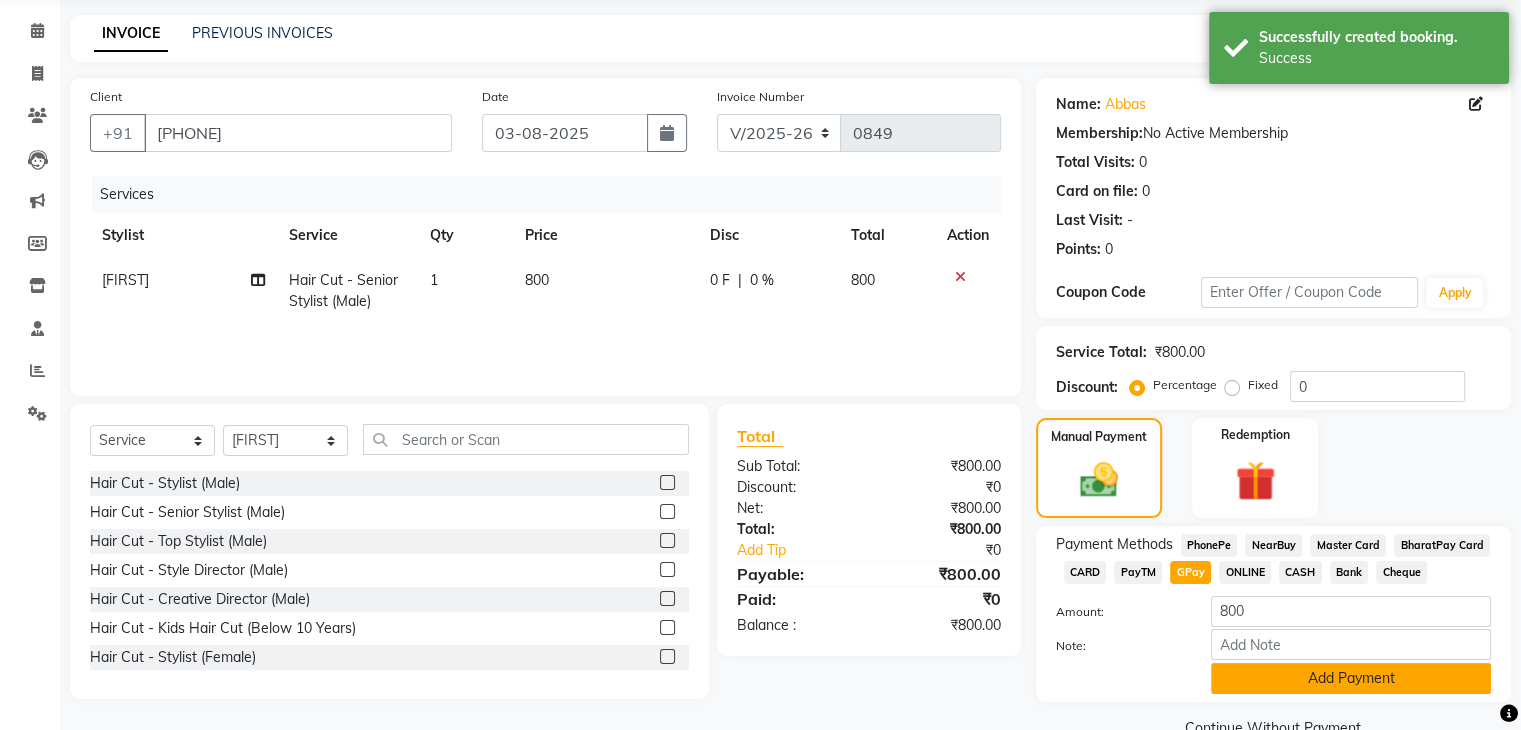 click on "Add Payment" 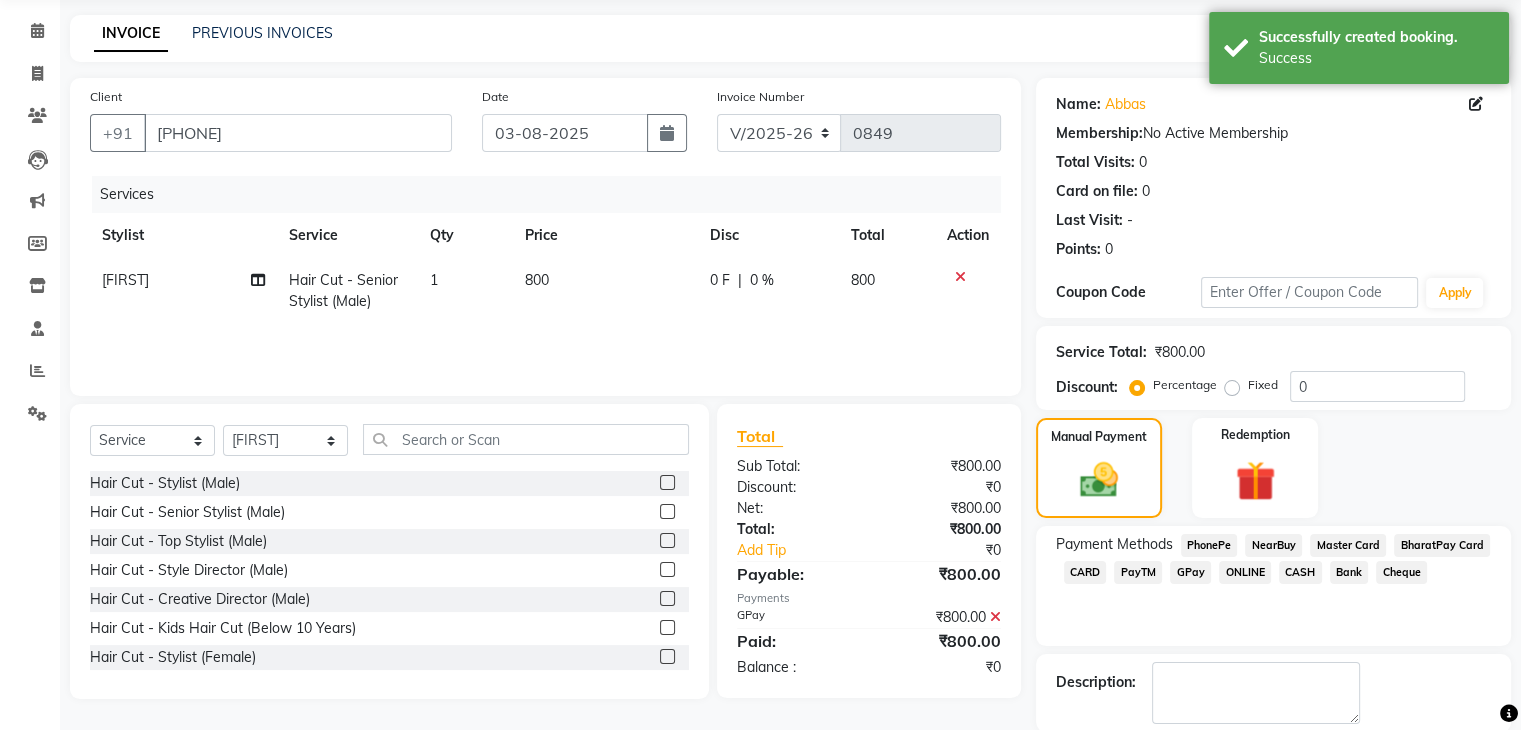 scroll, scrollTop: 171, scrollLeft: 0, axis: vertical 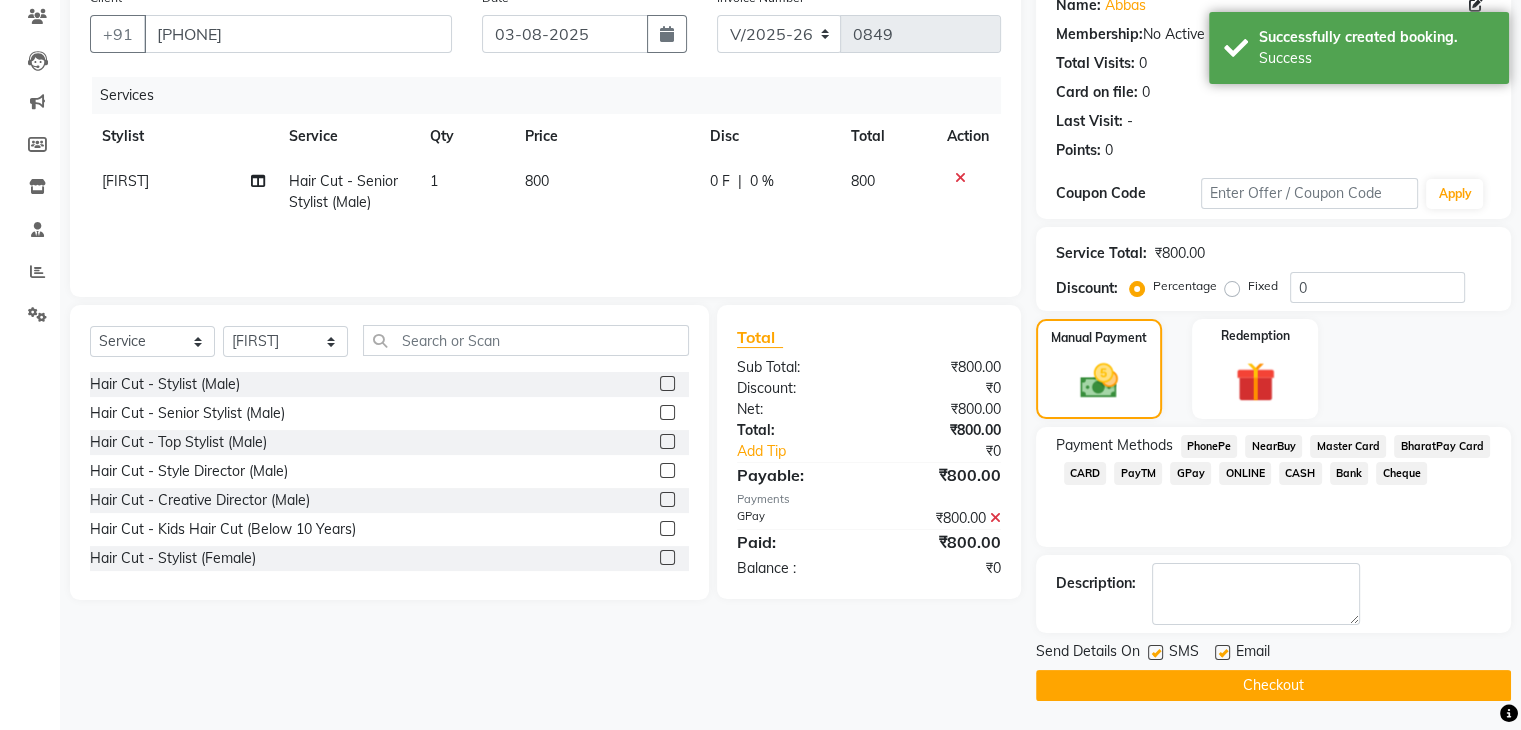 click 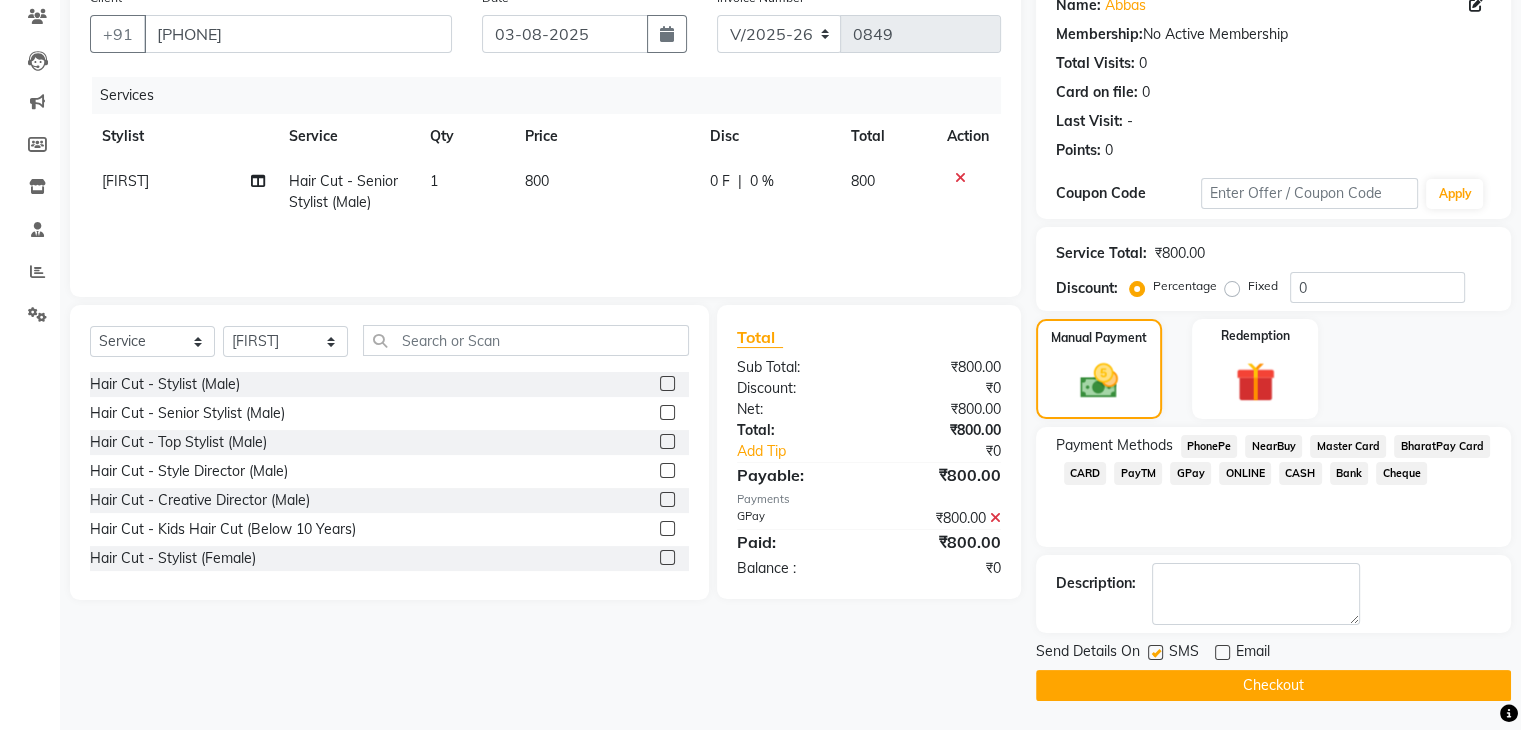 click 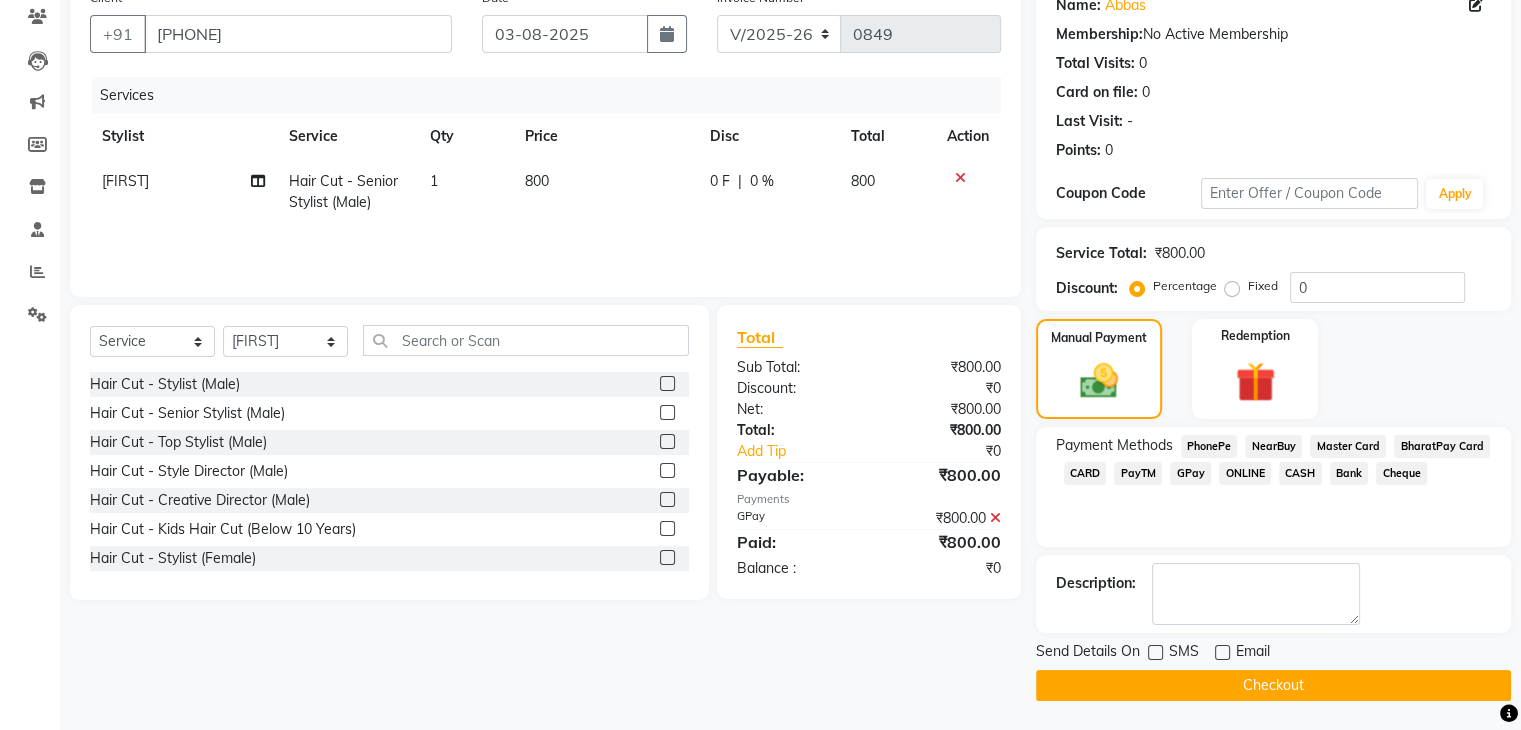 click on "Checkout" 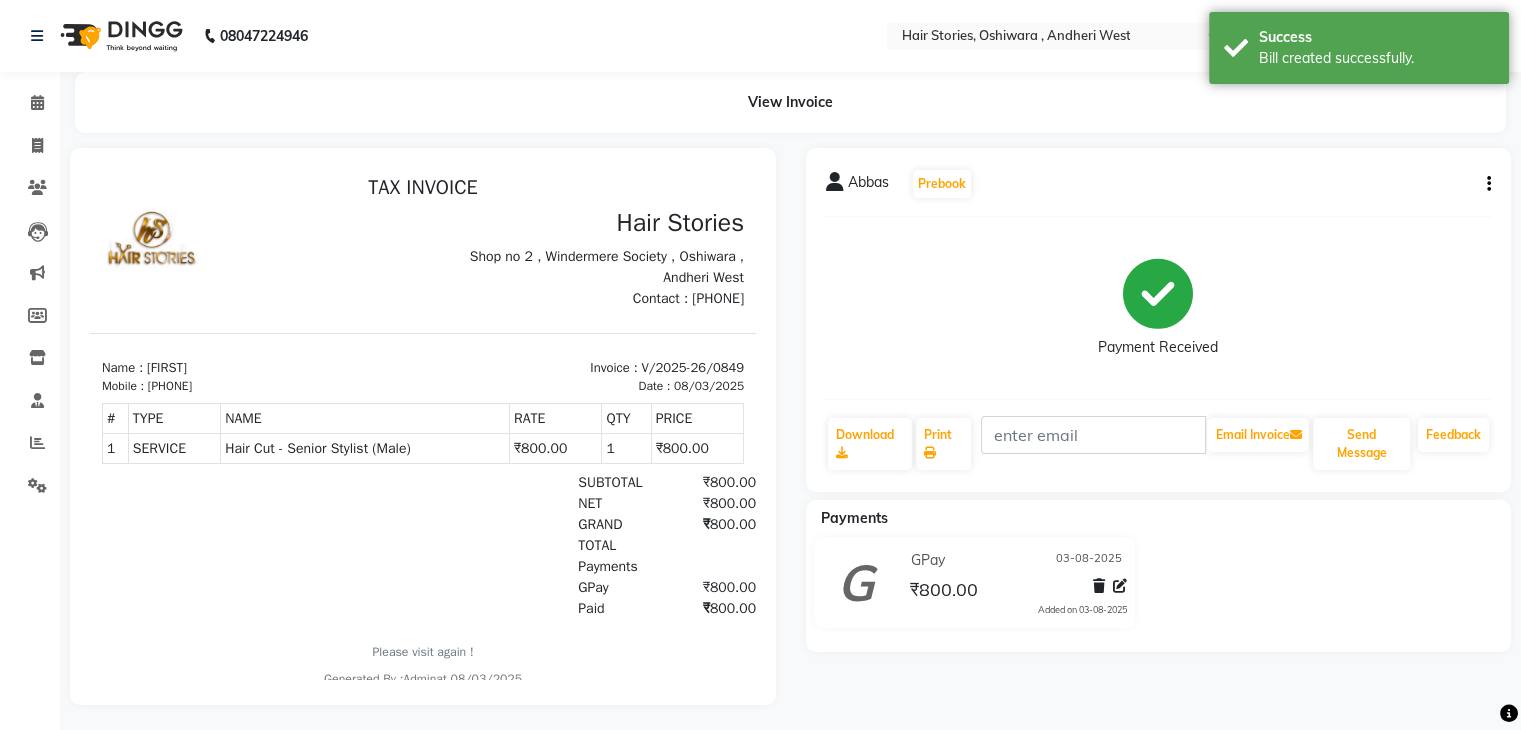 scroll, scrollTop: 0, scrollLeft: 0, axis: both 